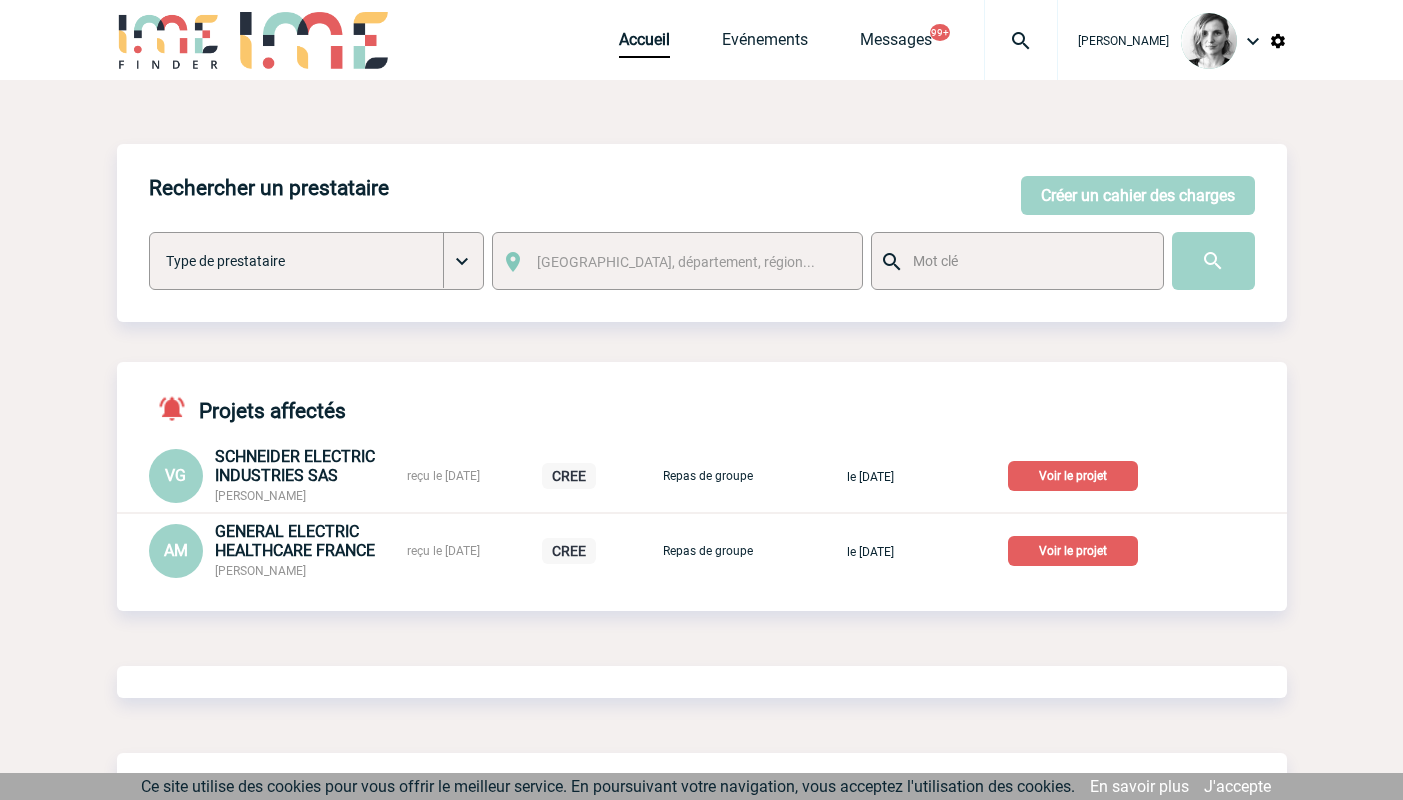 scroll, scrollTop: 0, scrollLeft: 0, axis: both 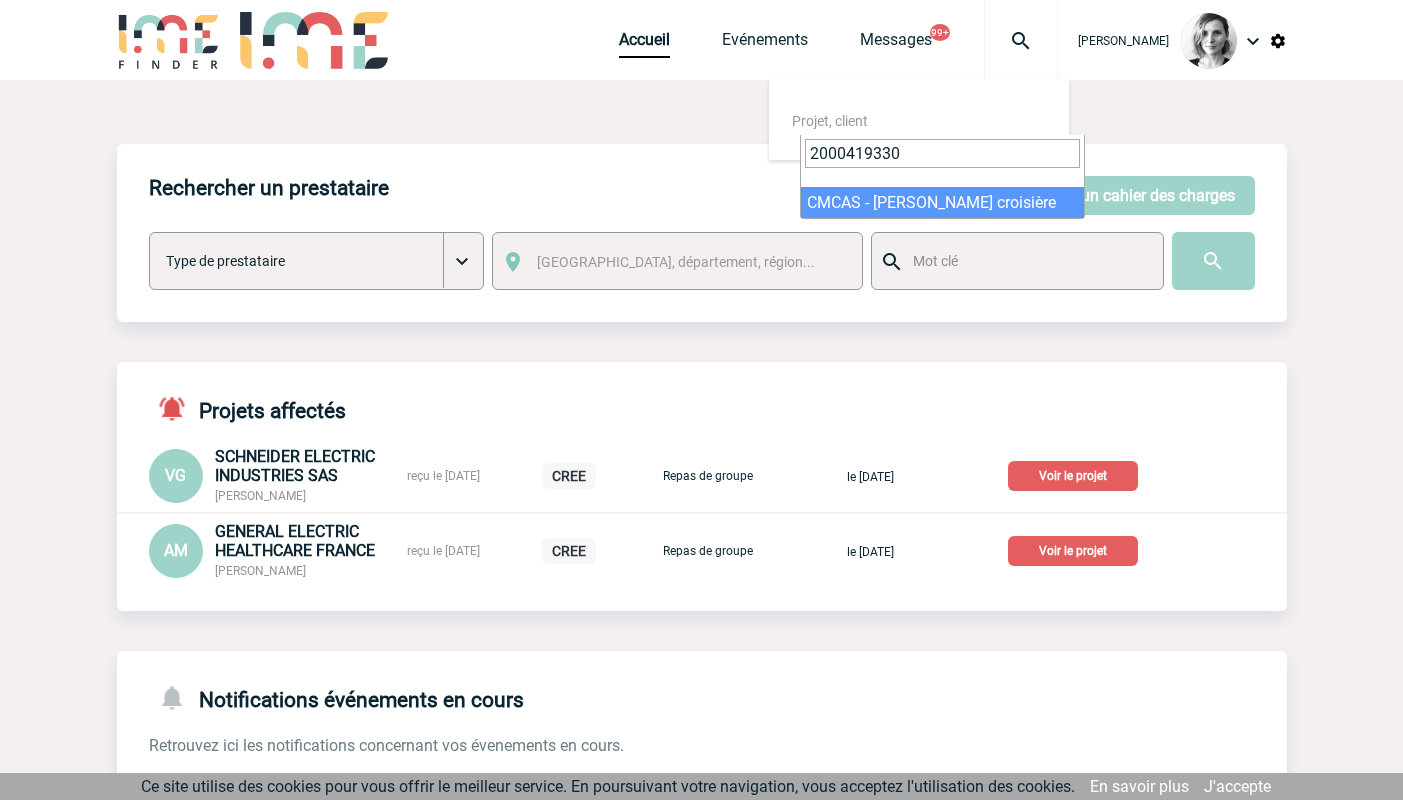 type on "2000419330" 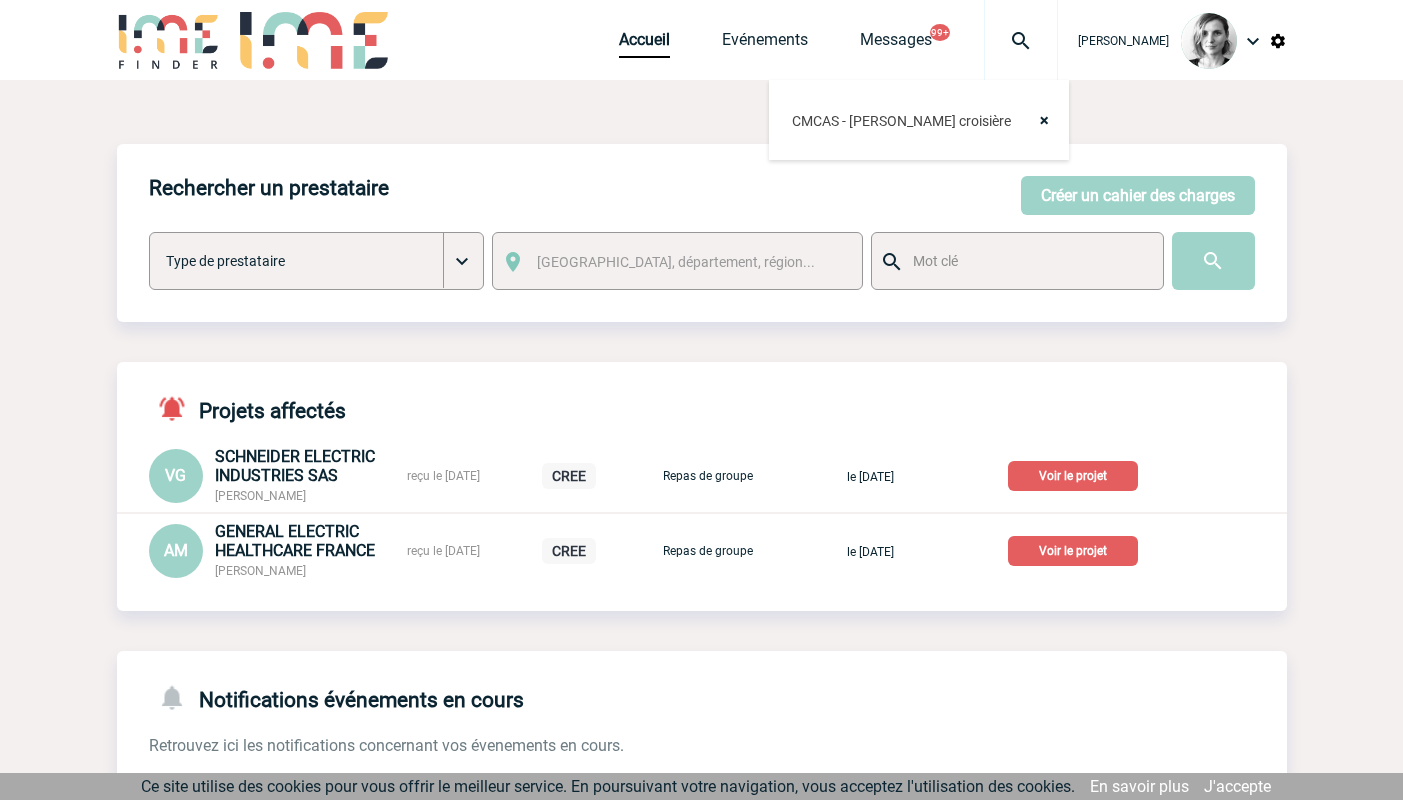 select on "18831" 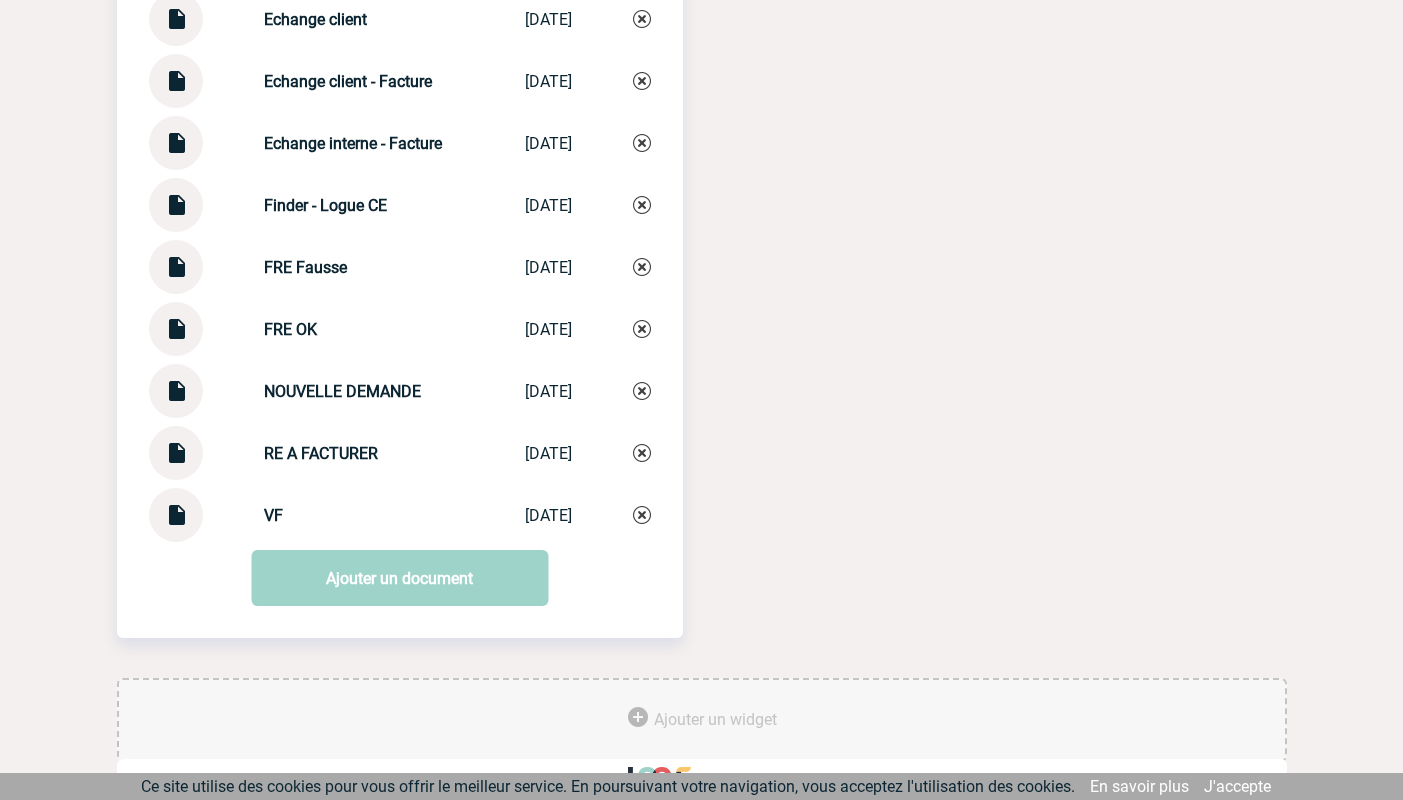 scroll, scrollTop: 3718, scrollLeft: 0, axis: vertical 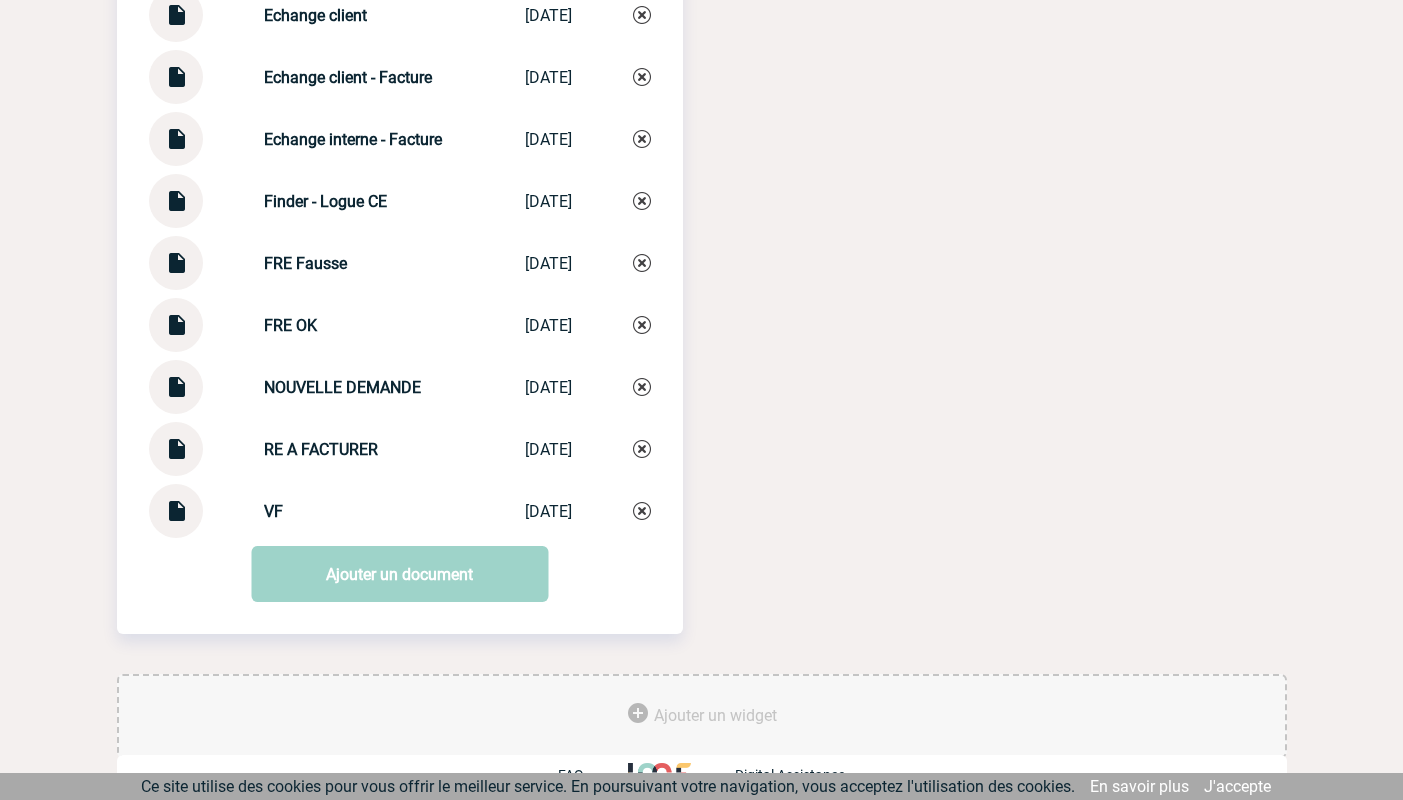 click on "FRE OK" at bounding box center [290, 325] 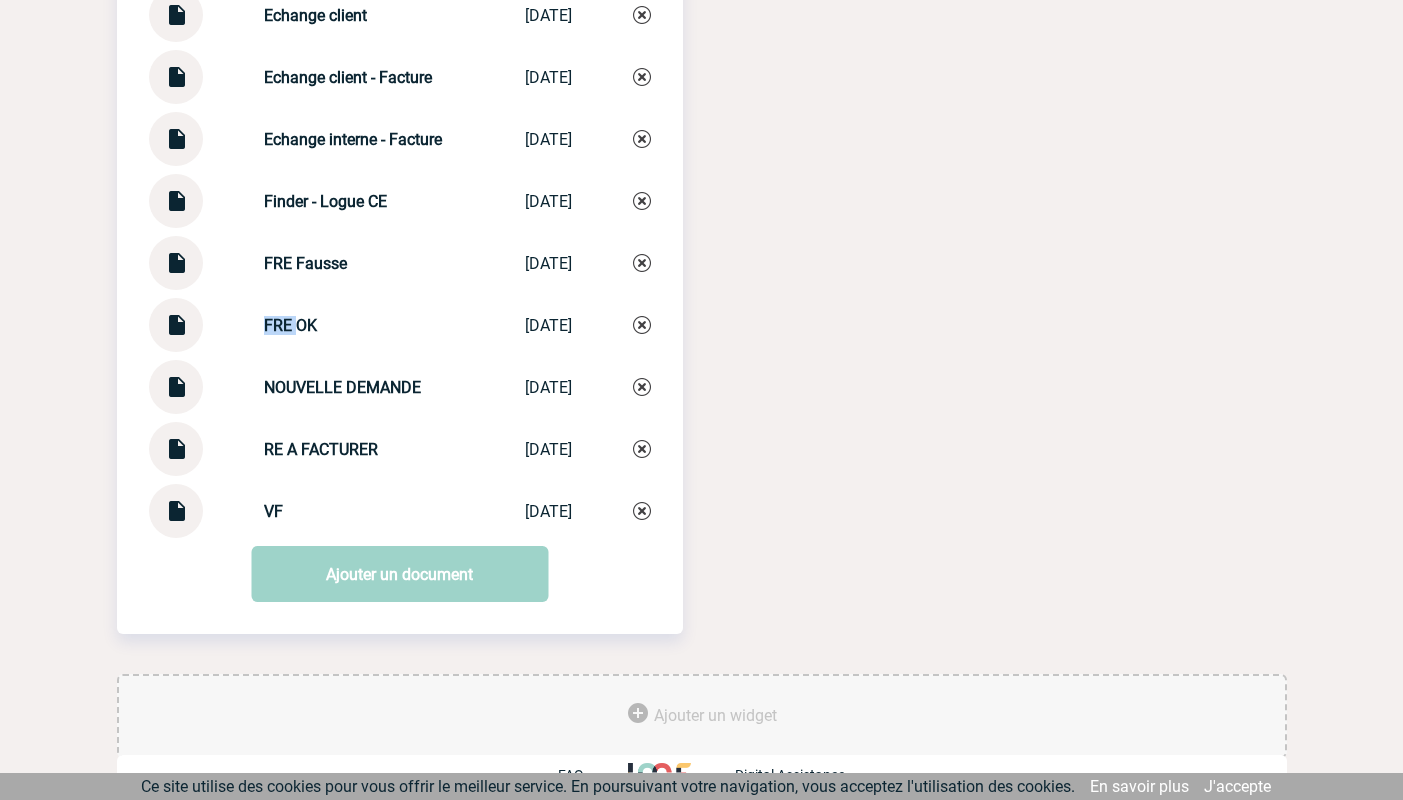click on "FRE OK" at bounding box center [290, 325] 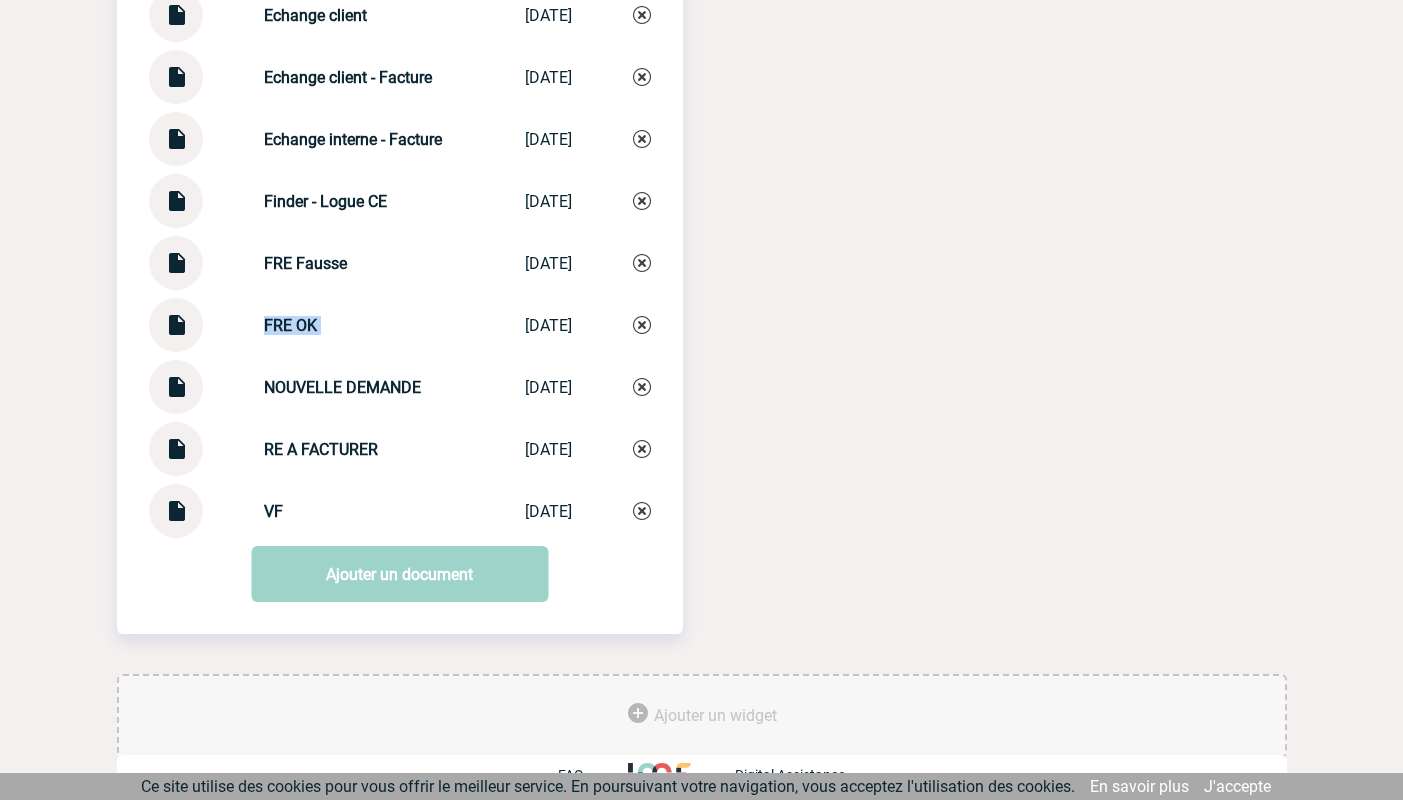 click on "FRE OK" at bounding box center (290, 325) 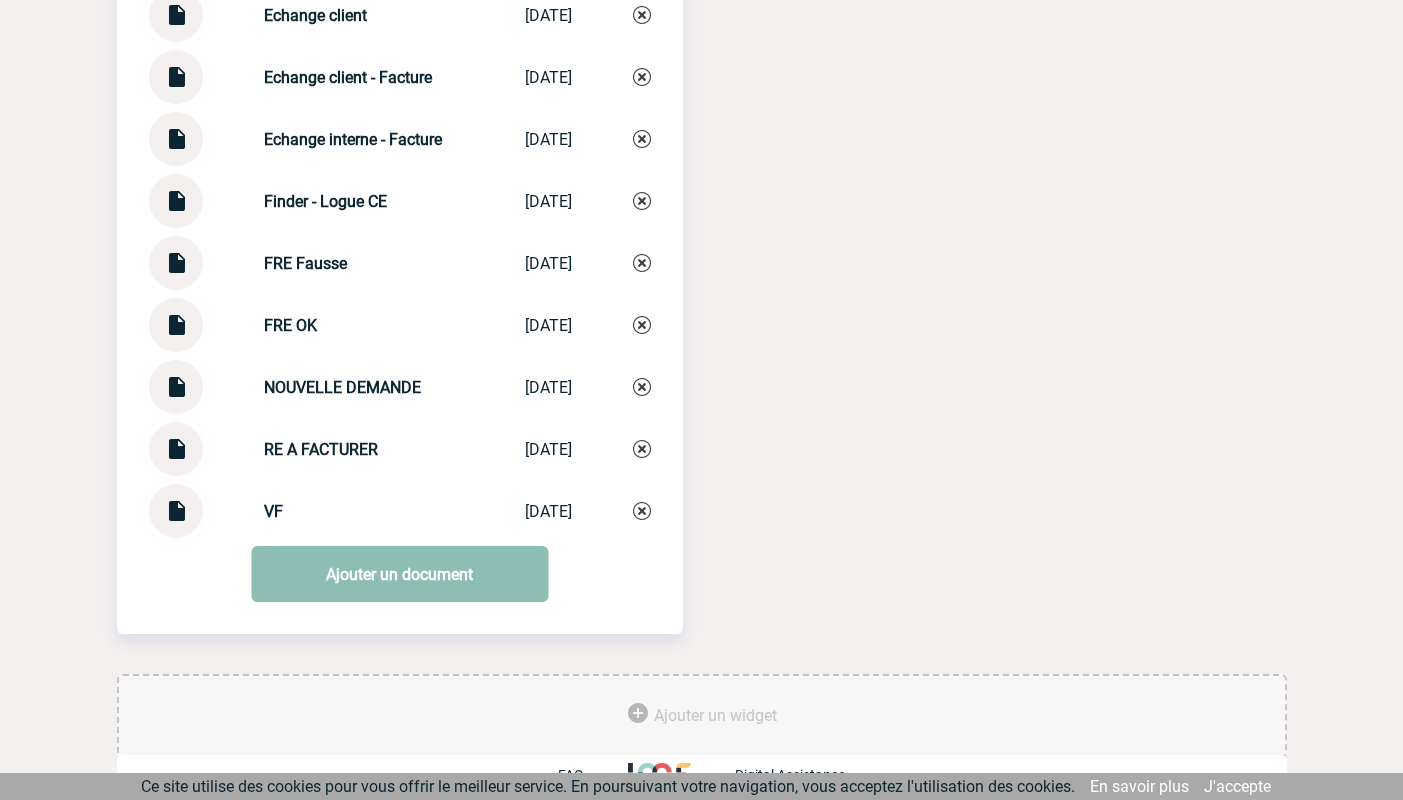 click on "Ajouter un document" at bounding box center [399, 574] 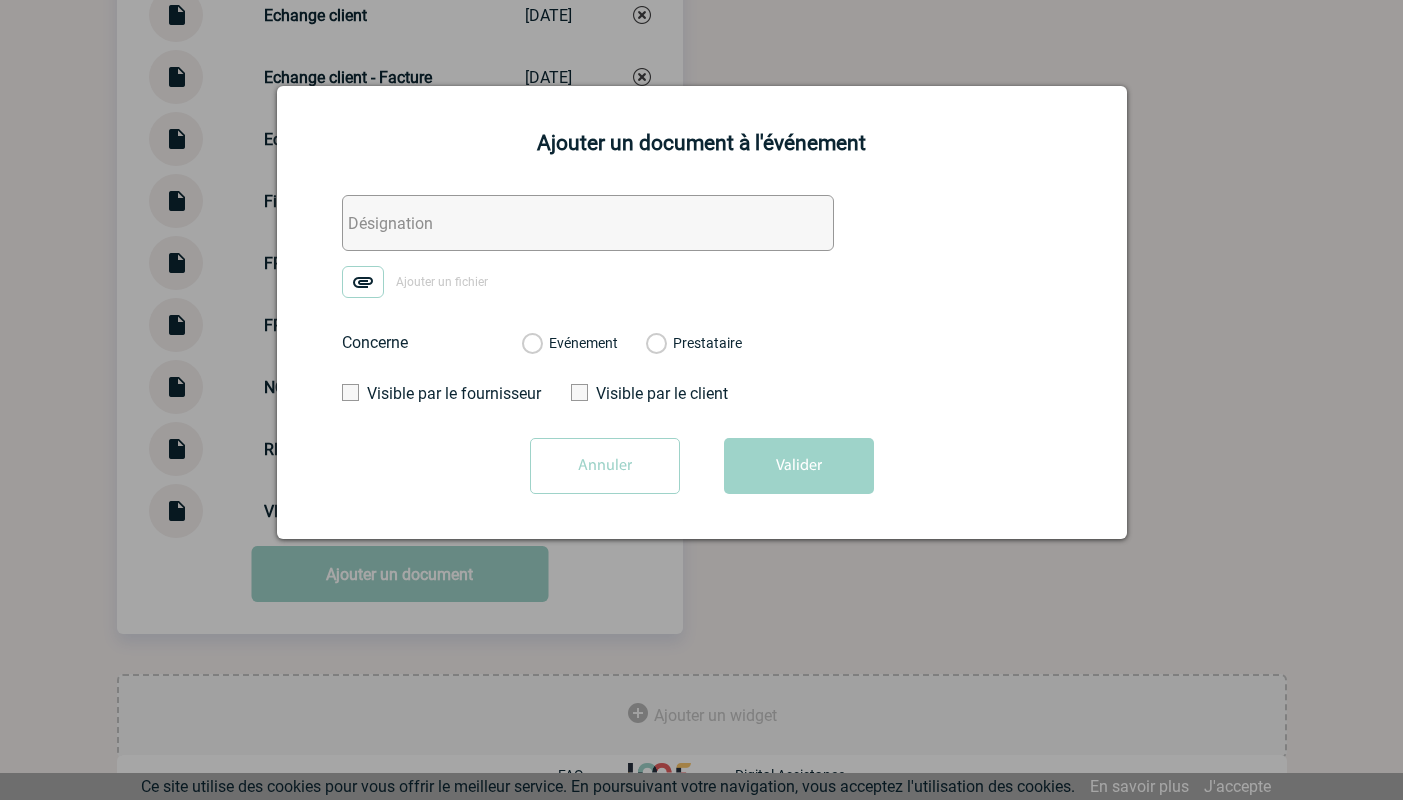 paste on "FRE OK" 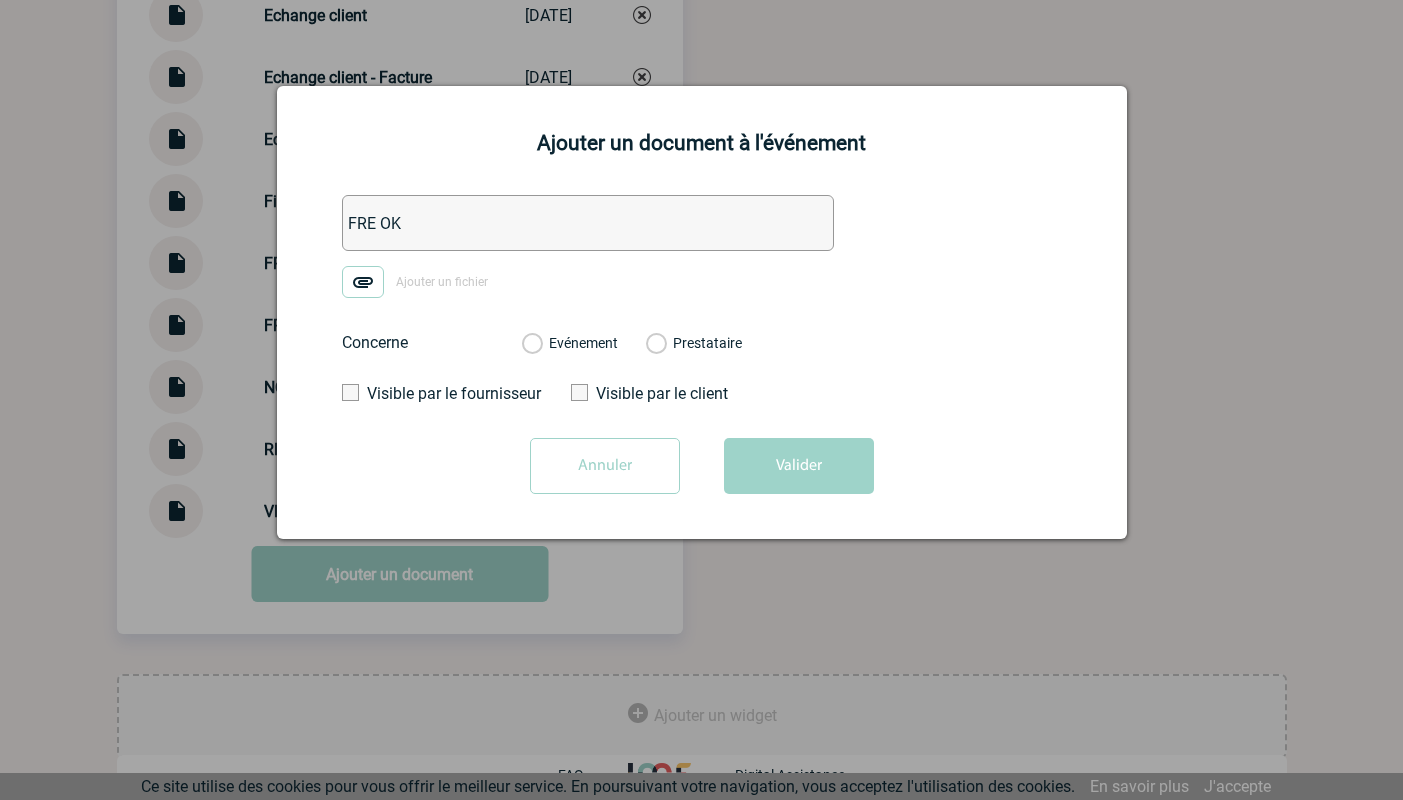 click on "FRE OK" at bounding box center [588, 223] 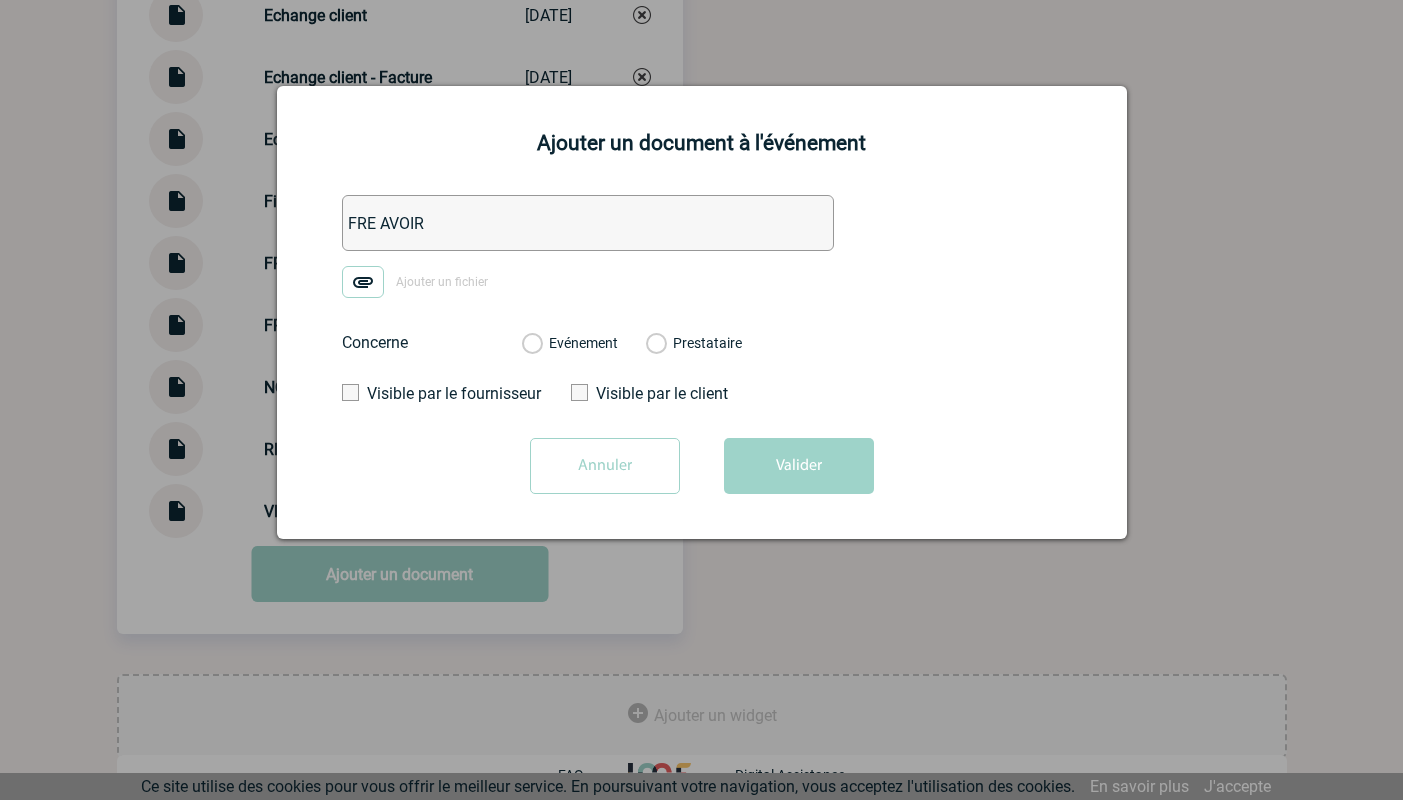type on "FRE AVOIR" 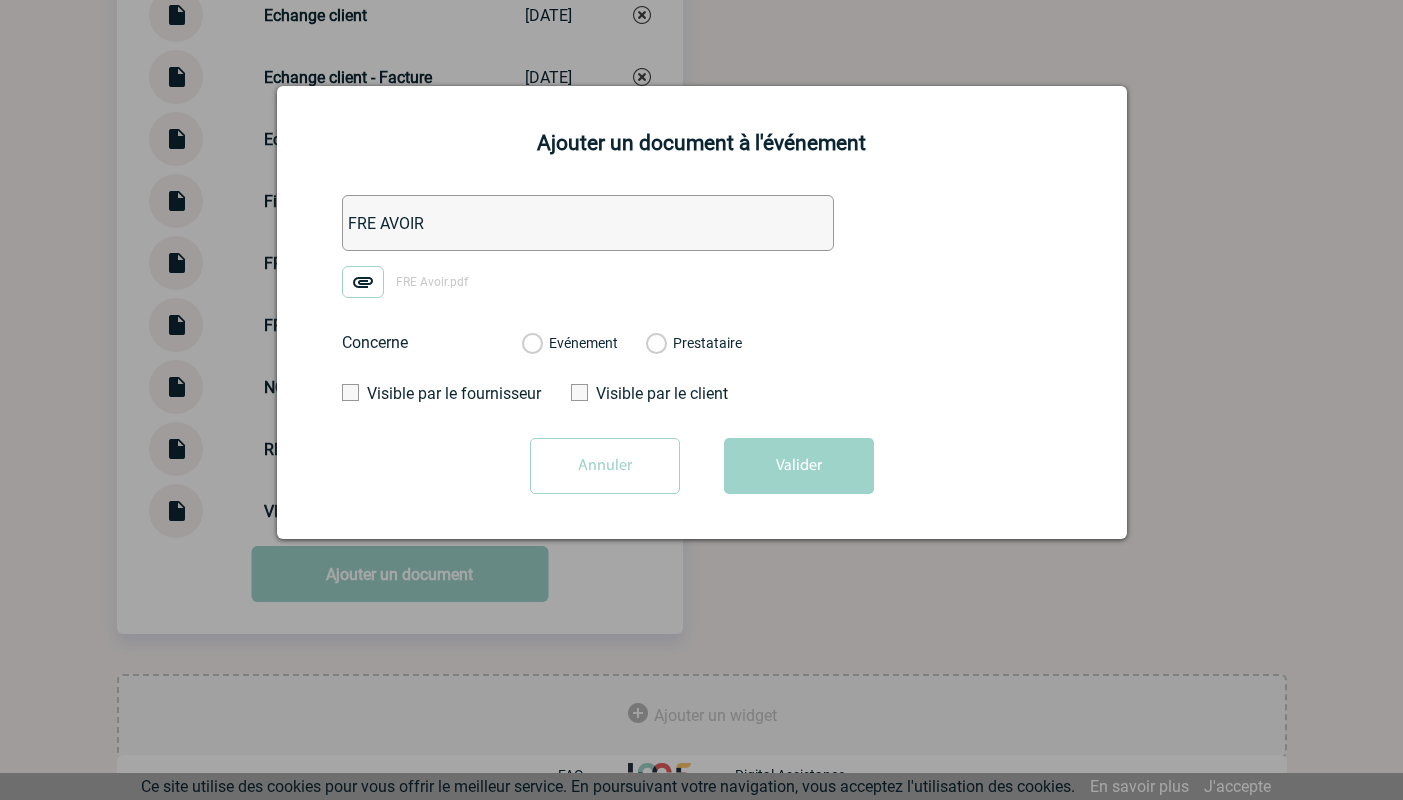 click on "Evénement" at bounding box center (531, 344) 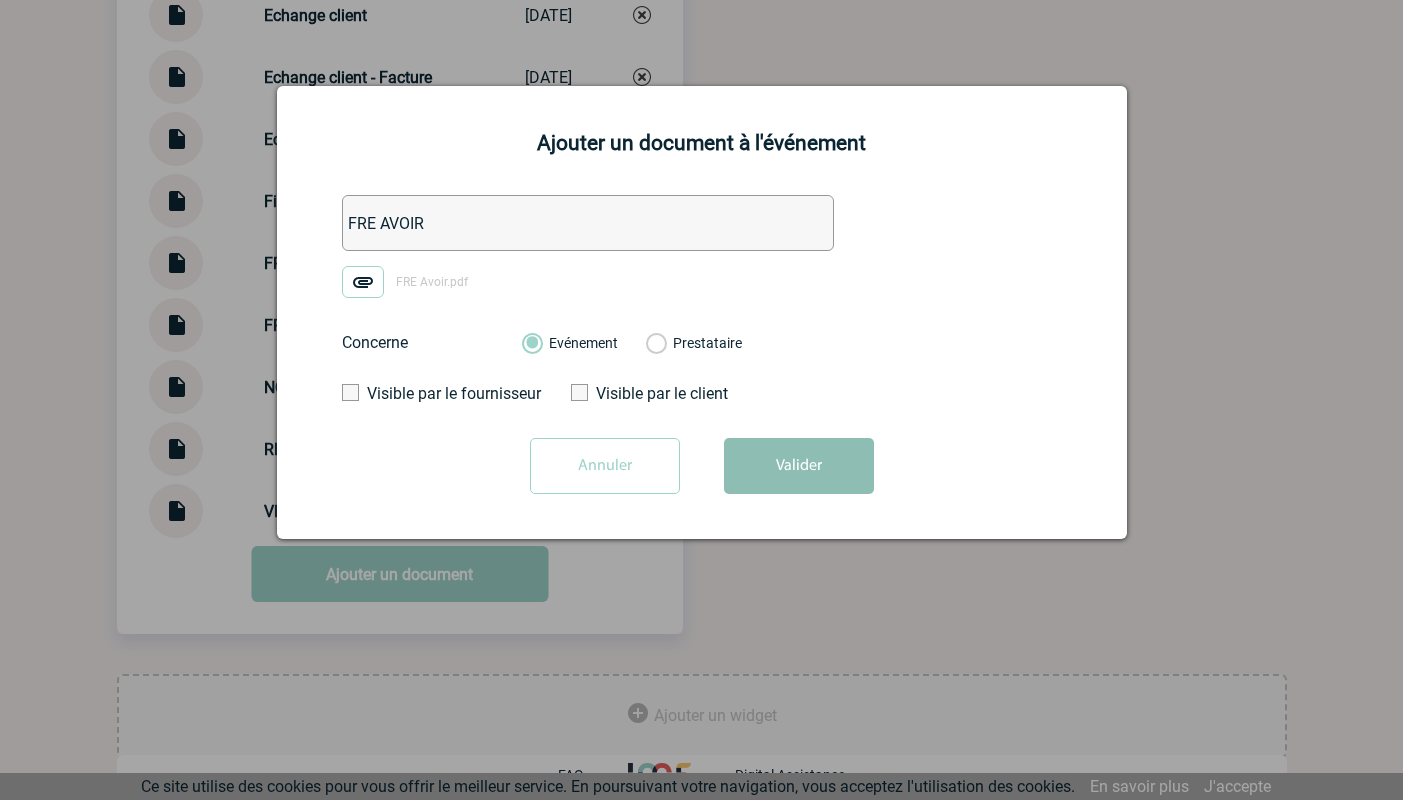 click on "Valider" at bounding box center (799, 466) 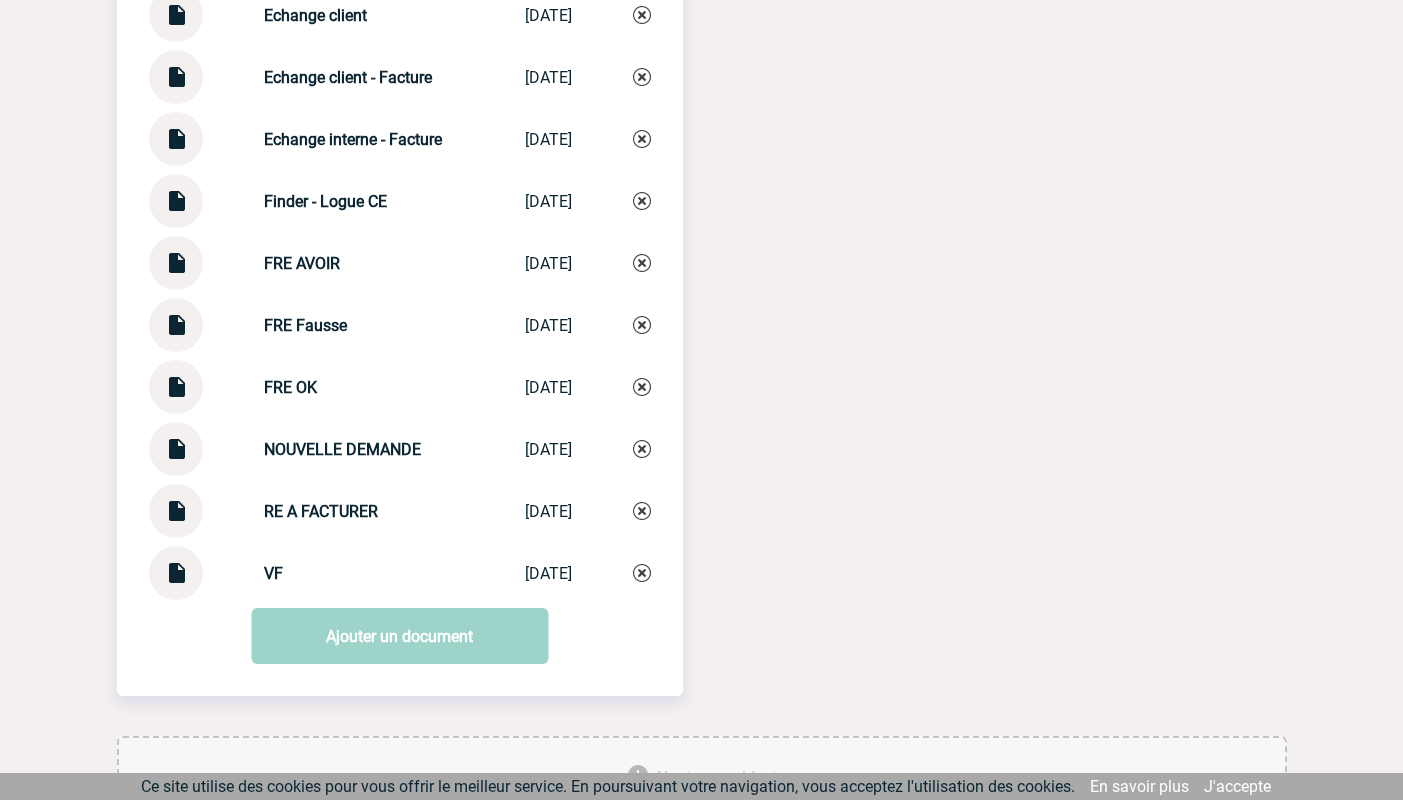 click on "Documents
Capitaine Fracasse
Capitaine Frac...
[DATE]
BPA
BPA
[DATE]
Capitaine Fracasse - CGV
Capitaine Fraca...
[DATE]
[DATE]" at bounding box center [400, 80] 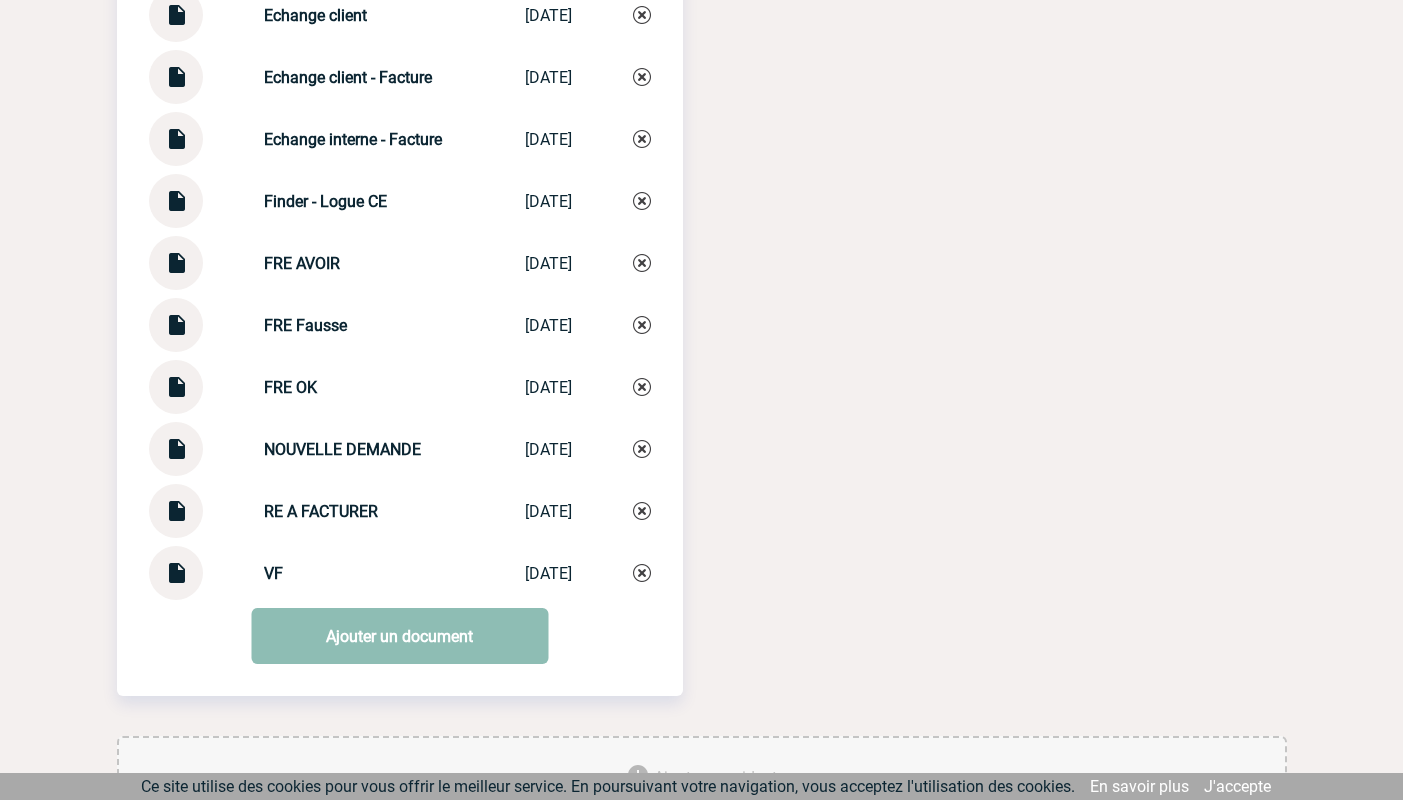 click on "Ajouter un document" at bounding box center (399, 636) 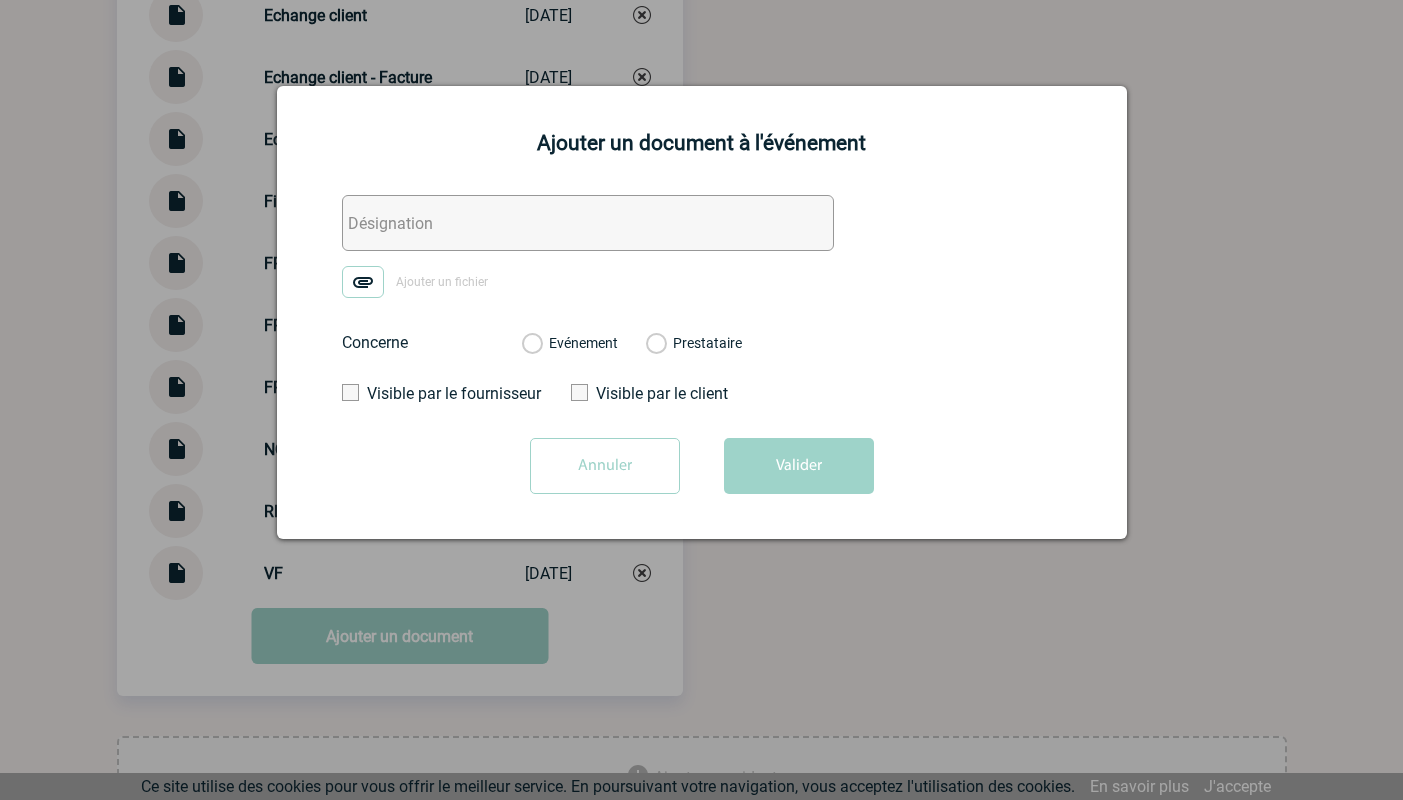 click at bounding box center [588, 223] 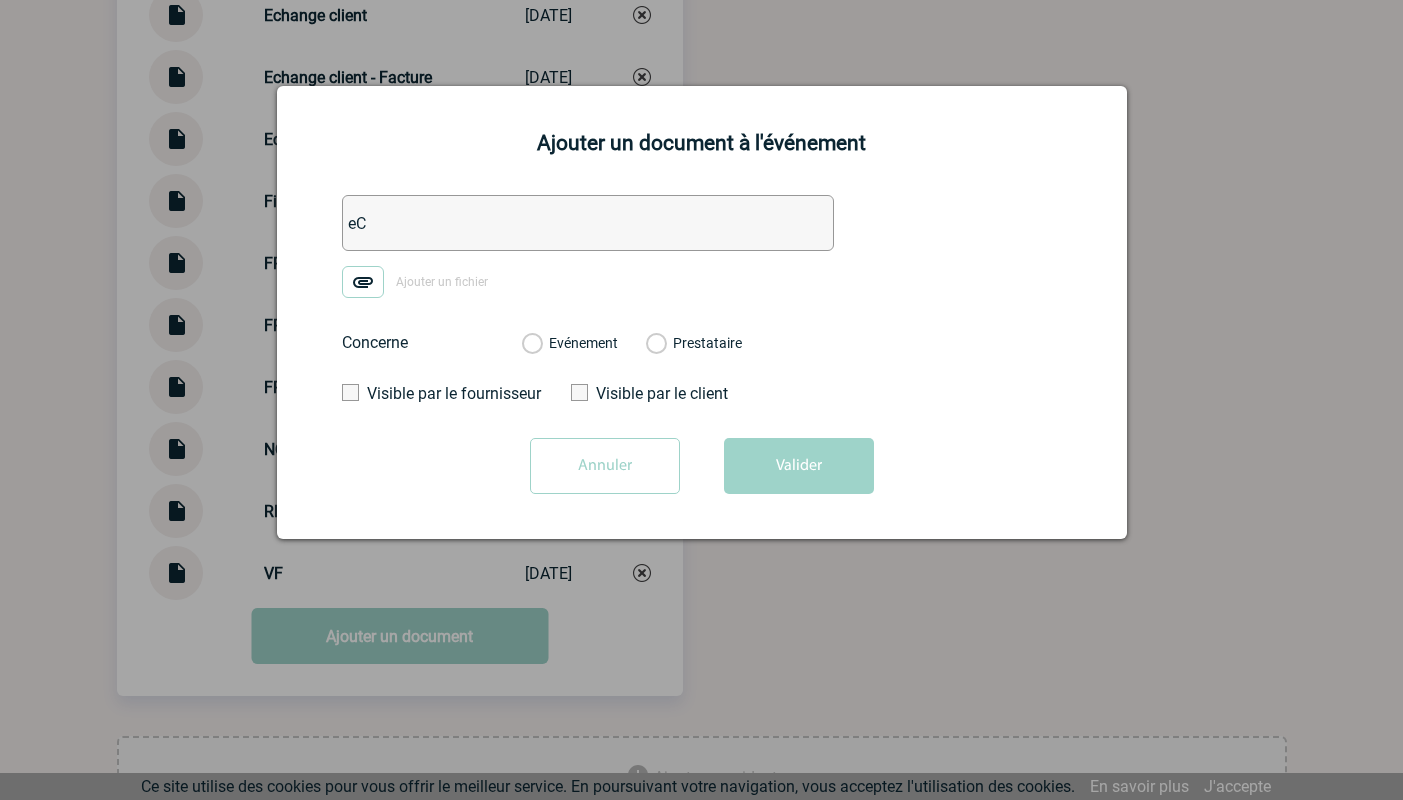 type on "e" 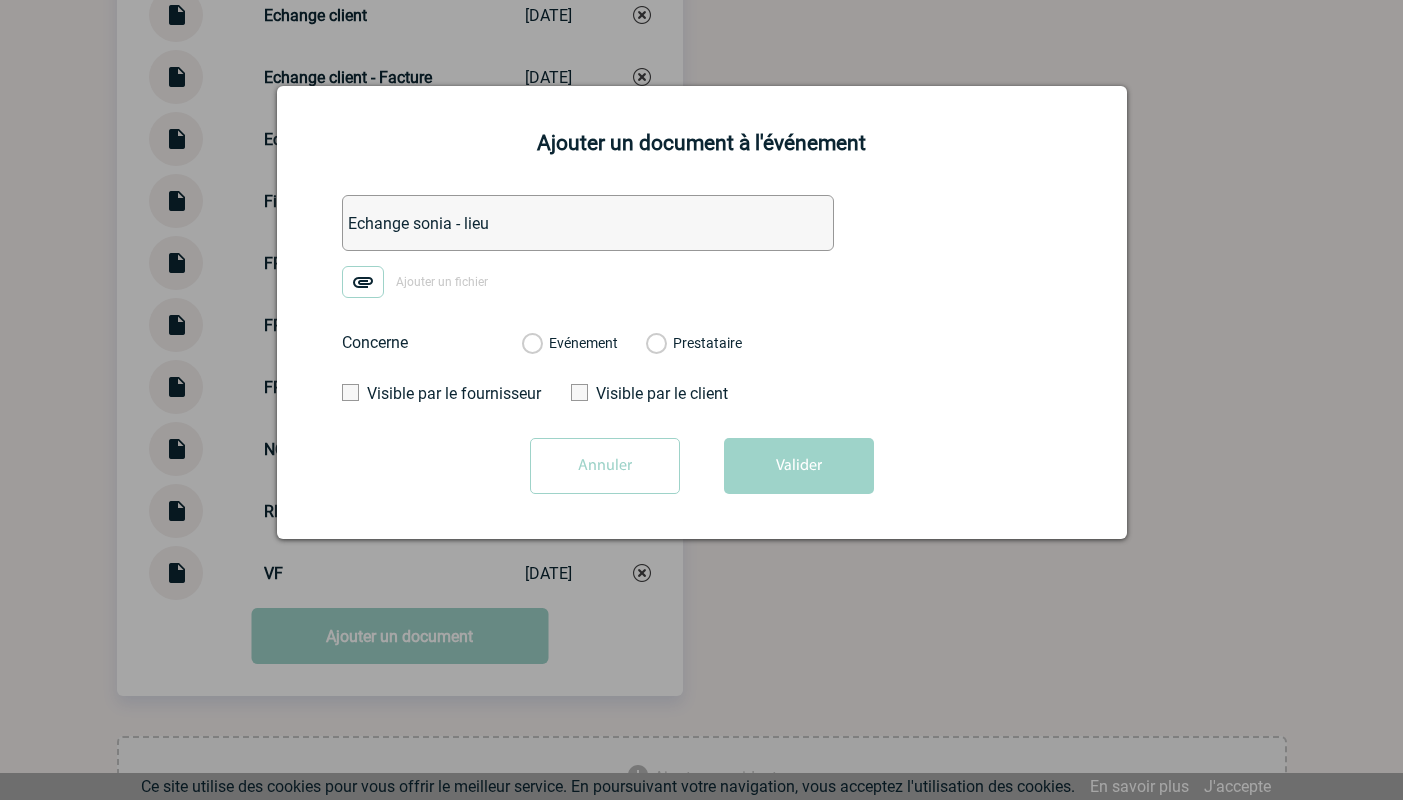 click on "Echange sonia - lieu" at bounding box center [588, 223] 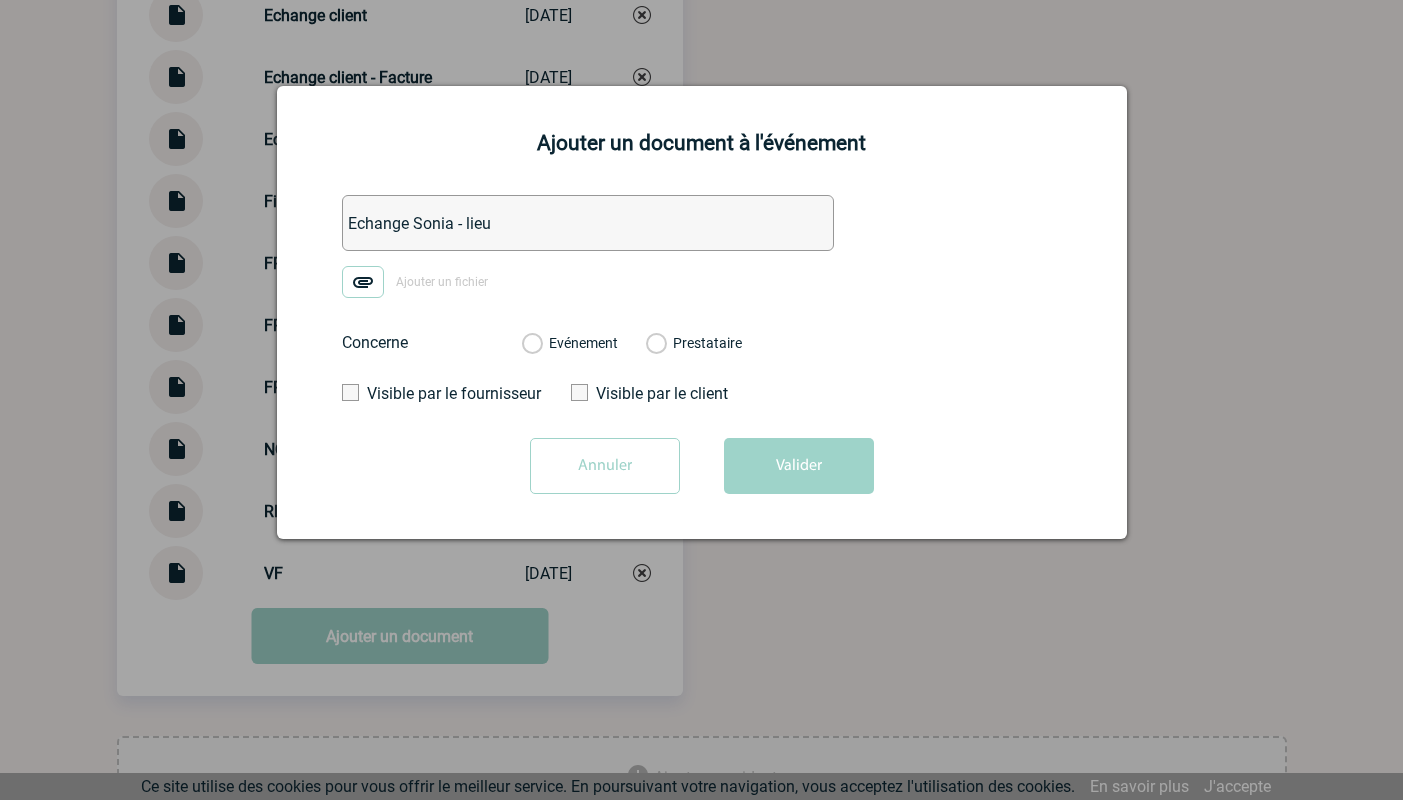 type on "Echange Sonia - lieu" 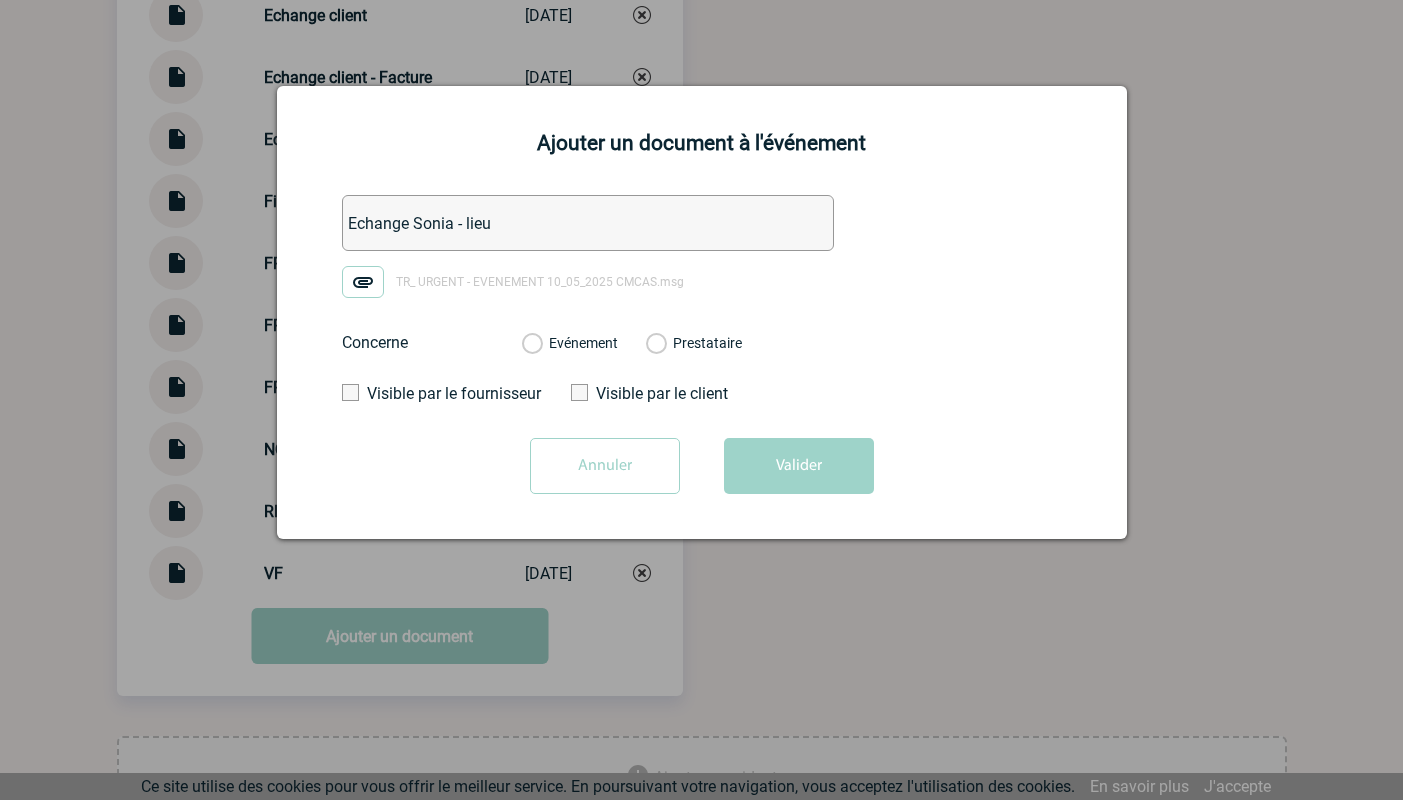 click on "Evénement" at bounding box center (531, 344) 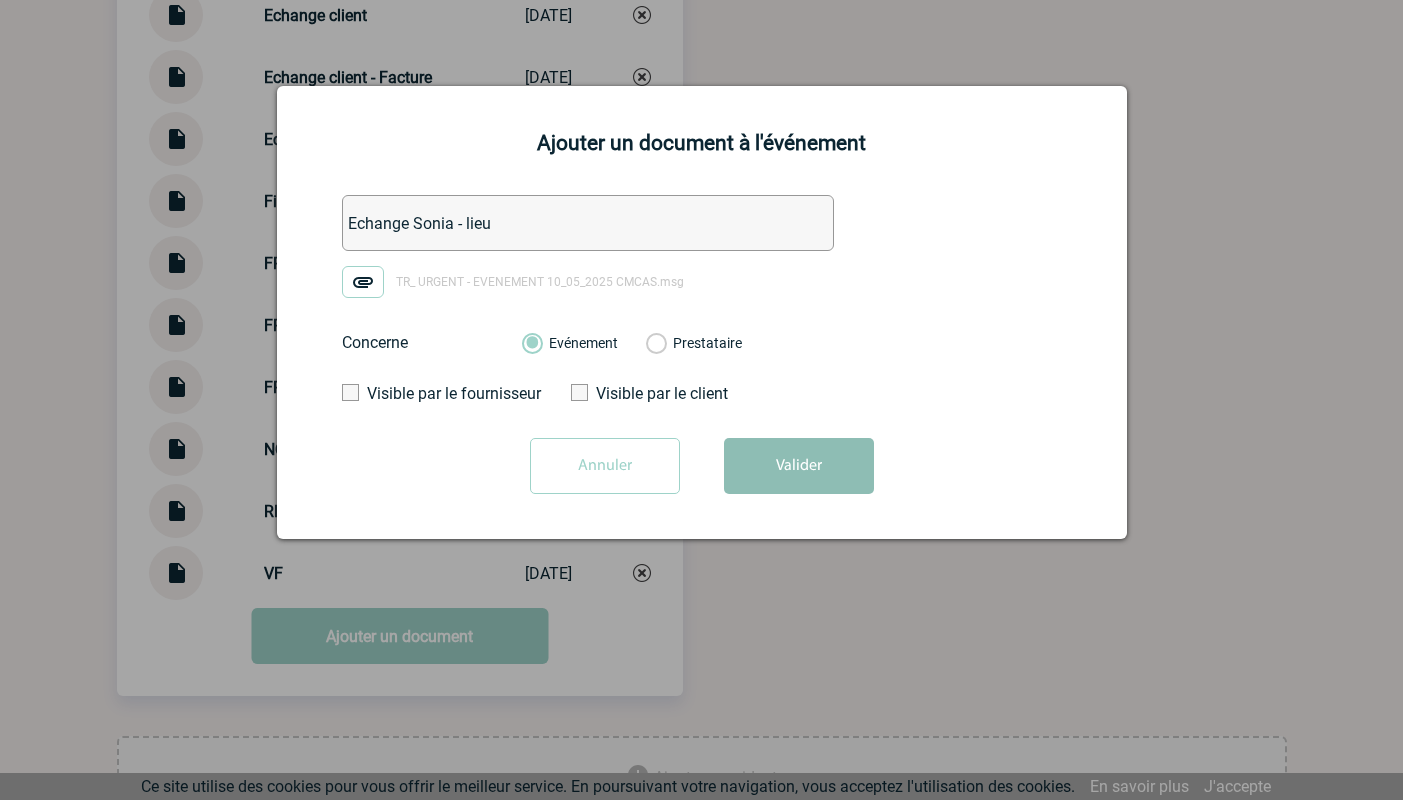 click on "Valider" at bounding box center [799, 466] 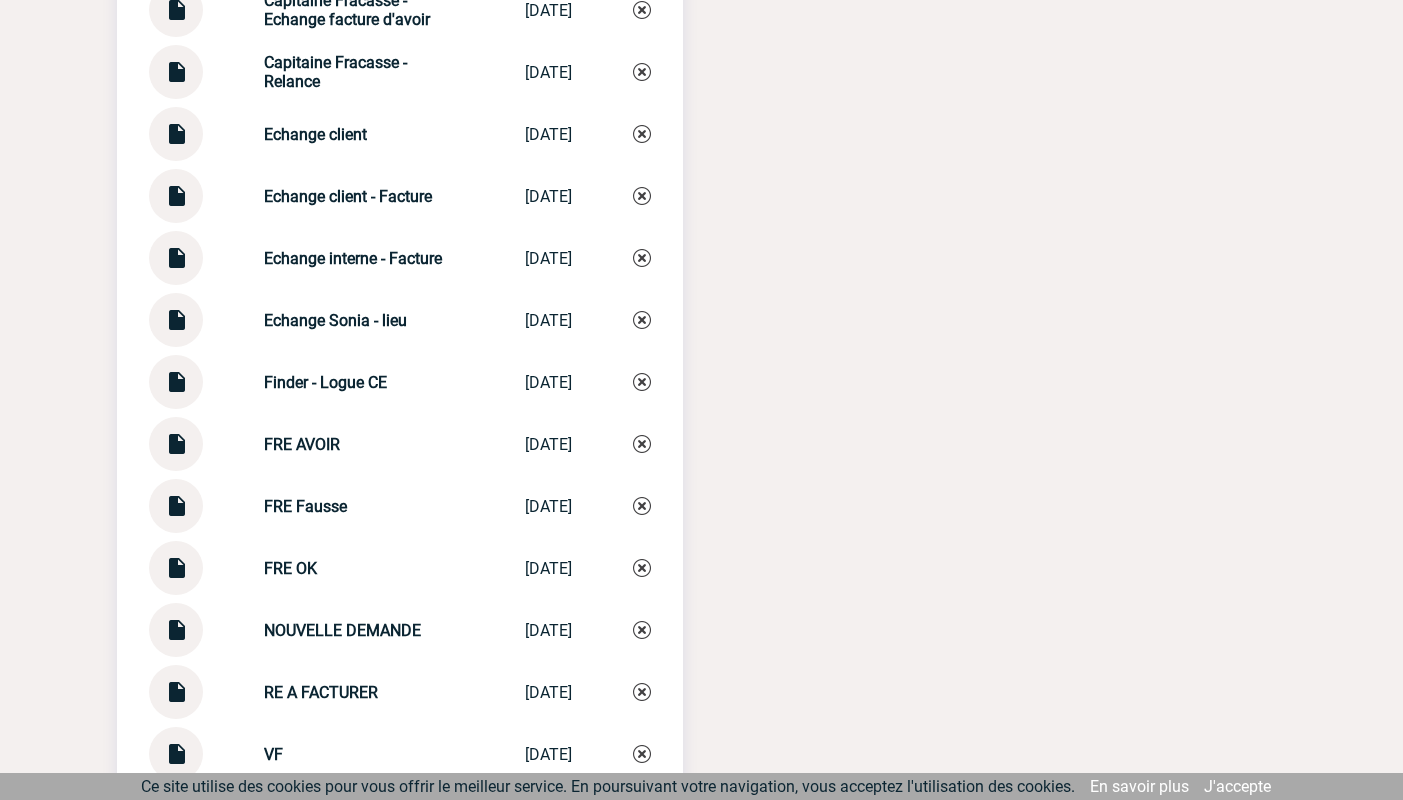 scroll, scrollTop: 3526, scrollLeft: 0, axis: vertical 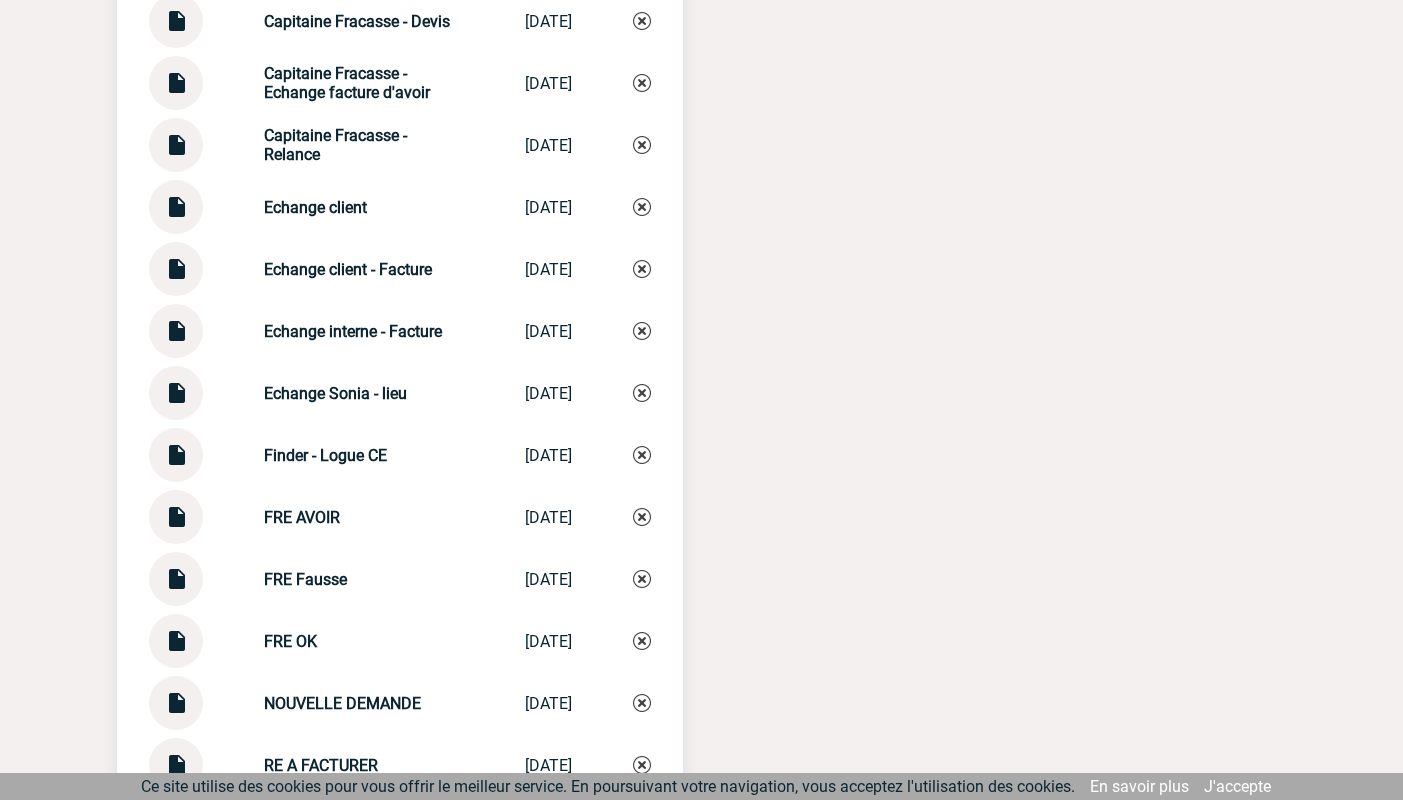 click on "Echange interne - Facture" at bounding box center (353, 331) 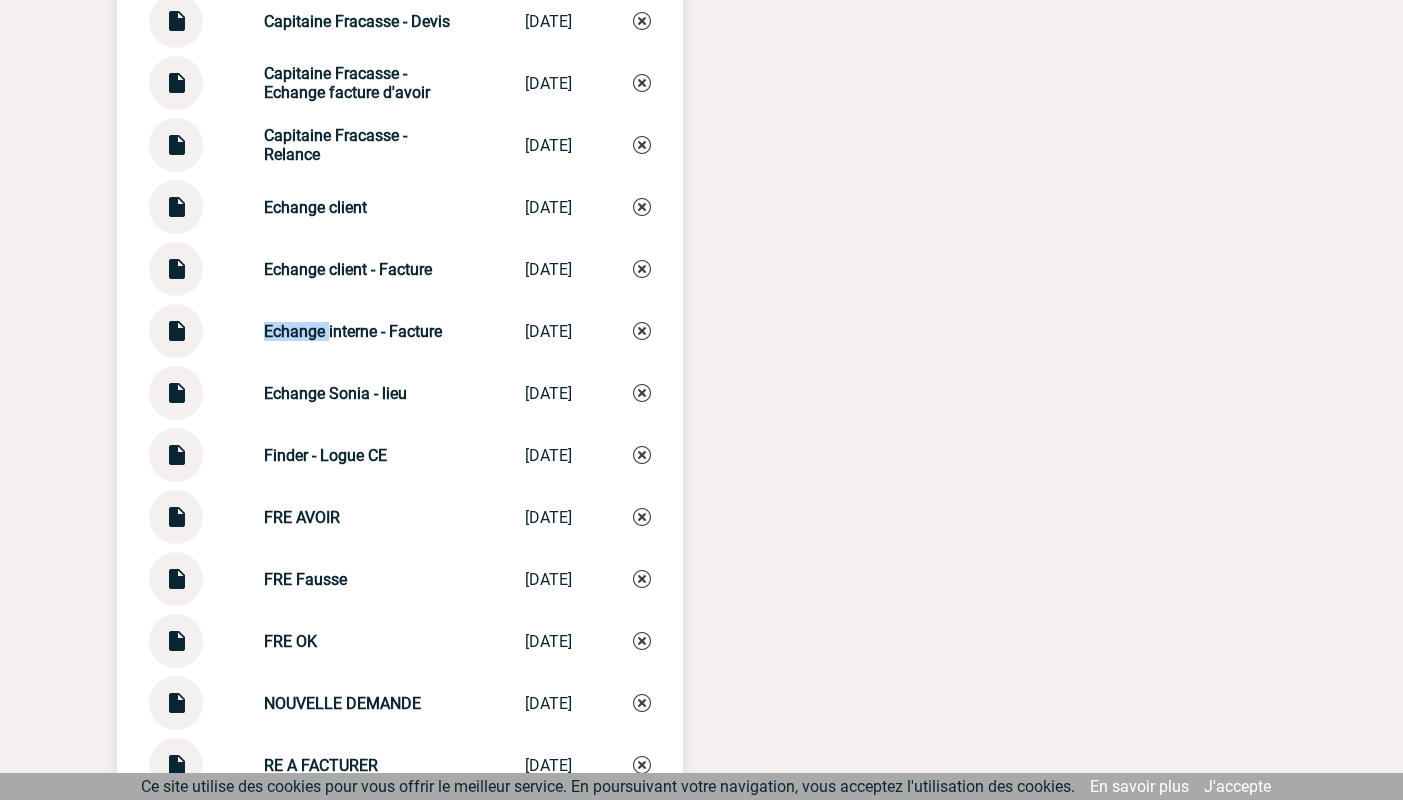 click on "Echange interne - Facture" at bounding box center (353, 331) 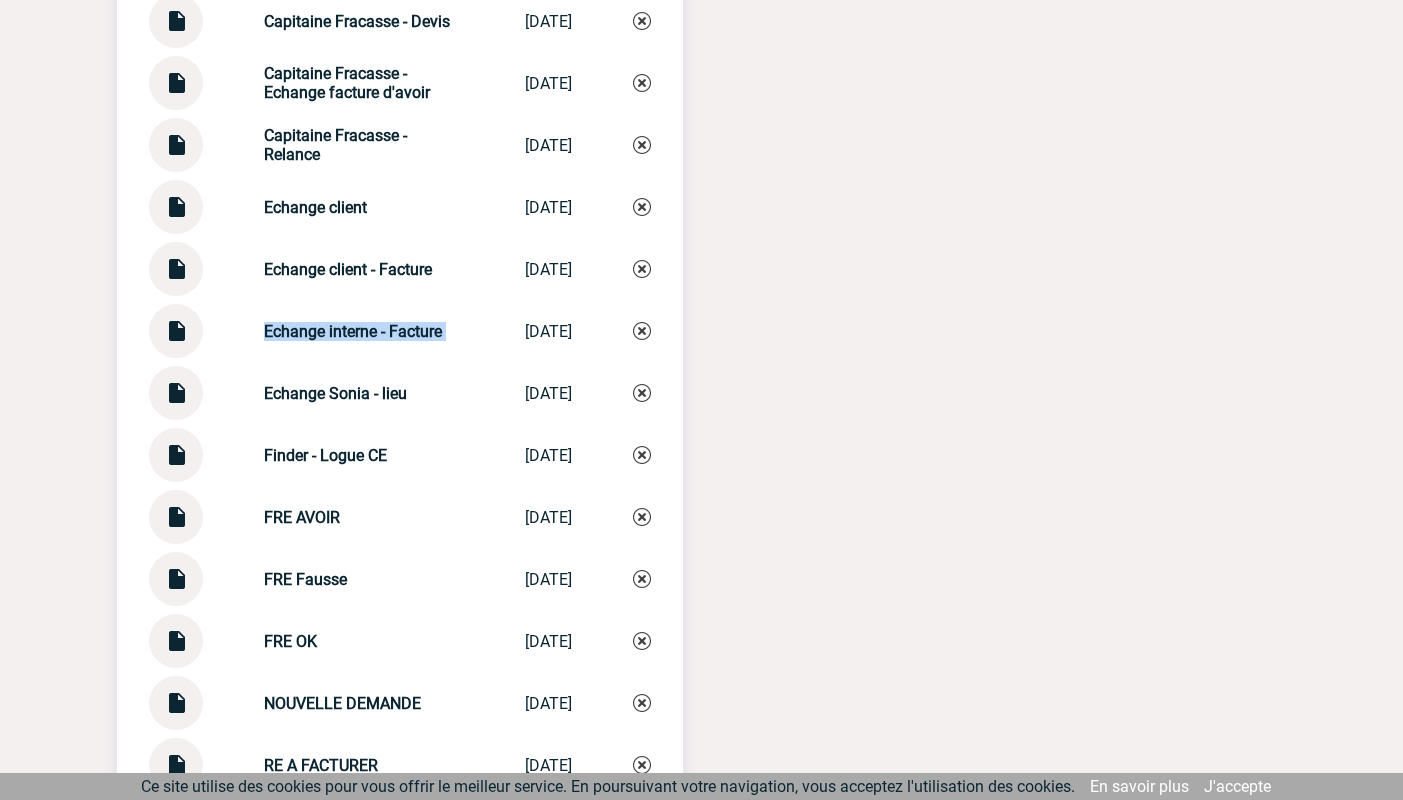 click on "Echange interne - Facture" at bounding box center [353, 331] 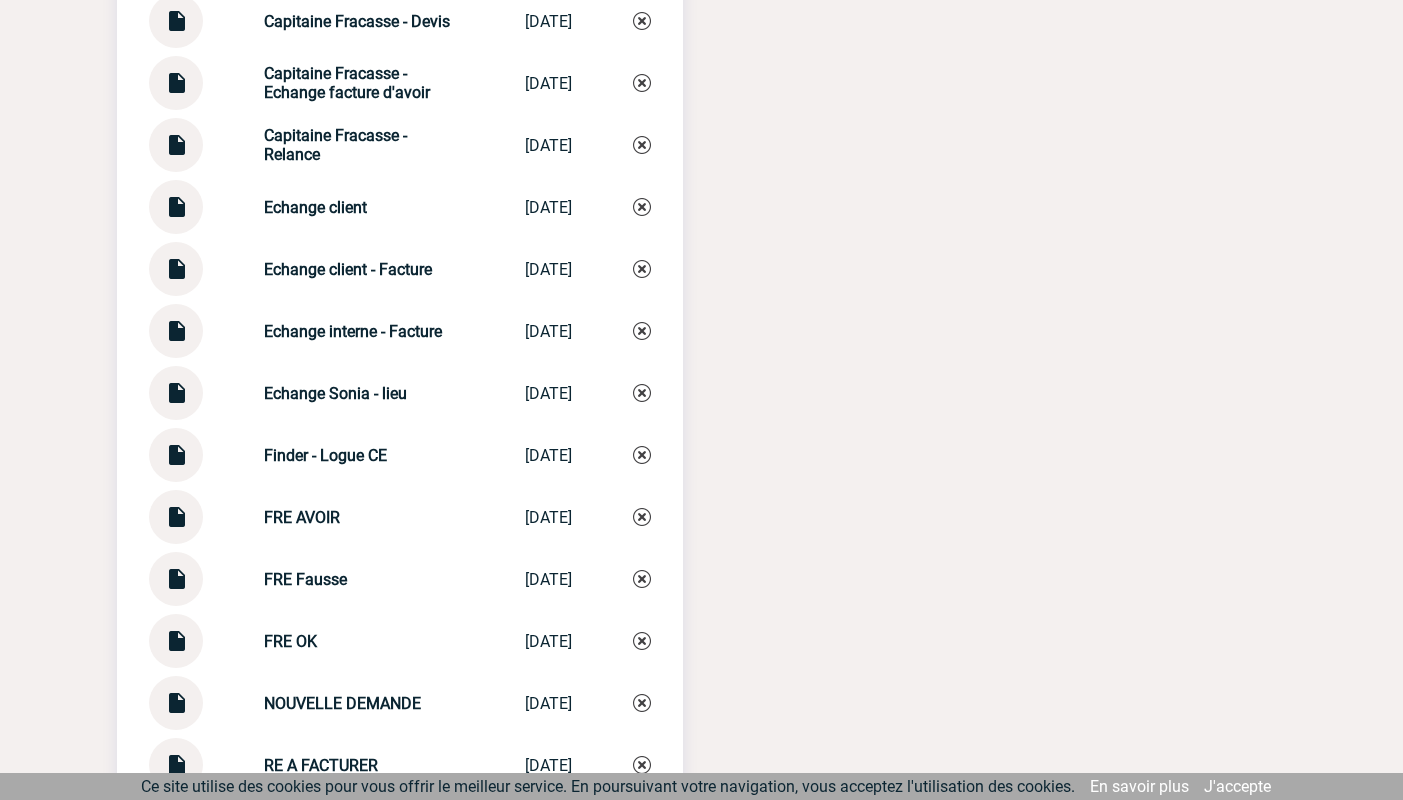 click on "Documents
Capitaine Fracasse
Capitaine Frac...
[DATE]
BPA
BPA
[DATE]
Capitaine Fracasse - CGV
Capitaine Fraca...
[DATE]
Capitaine Fraca... VF" at bounding box center [400, 287] 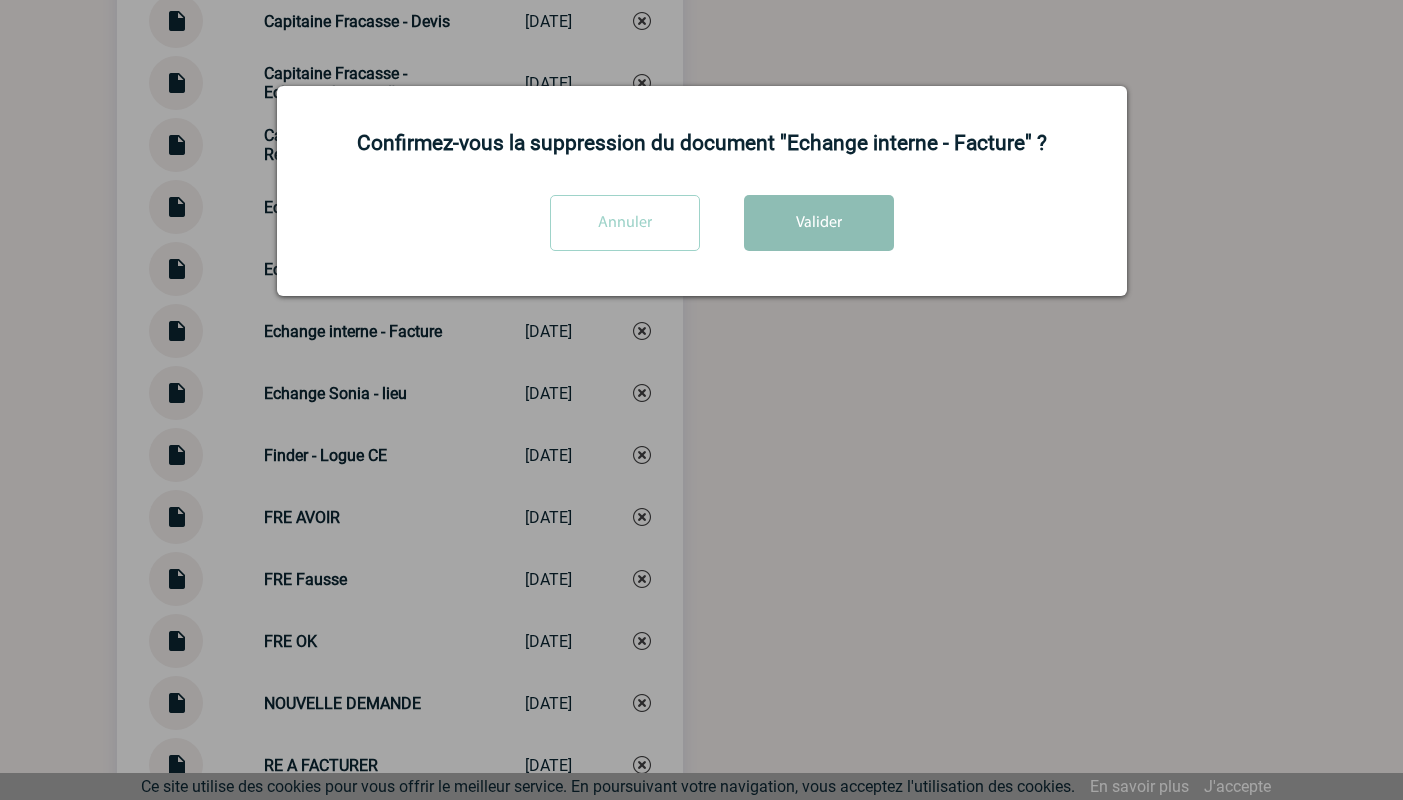 click on "Valider" at bounding box center (819, 223) 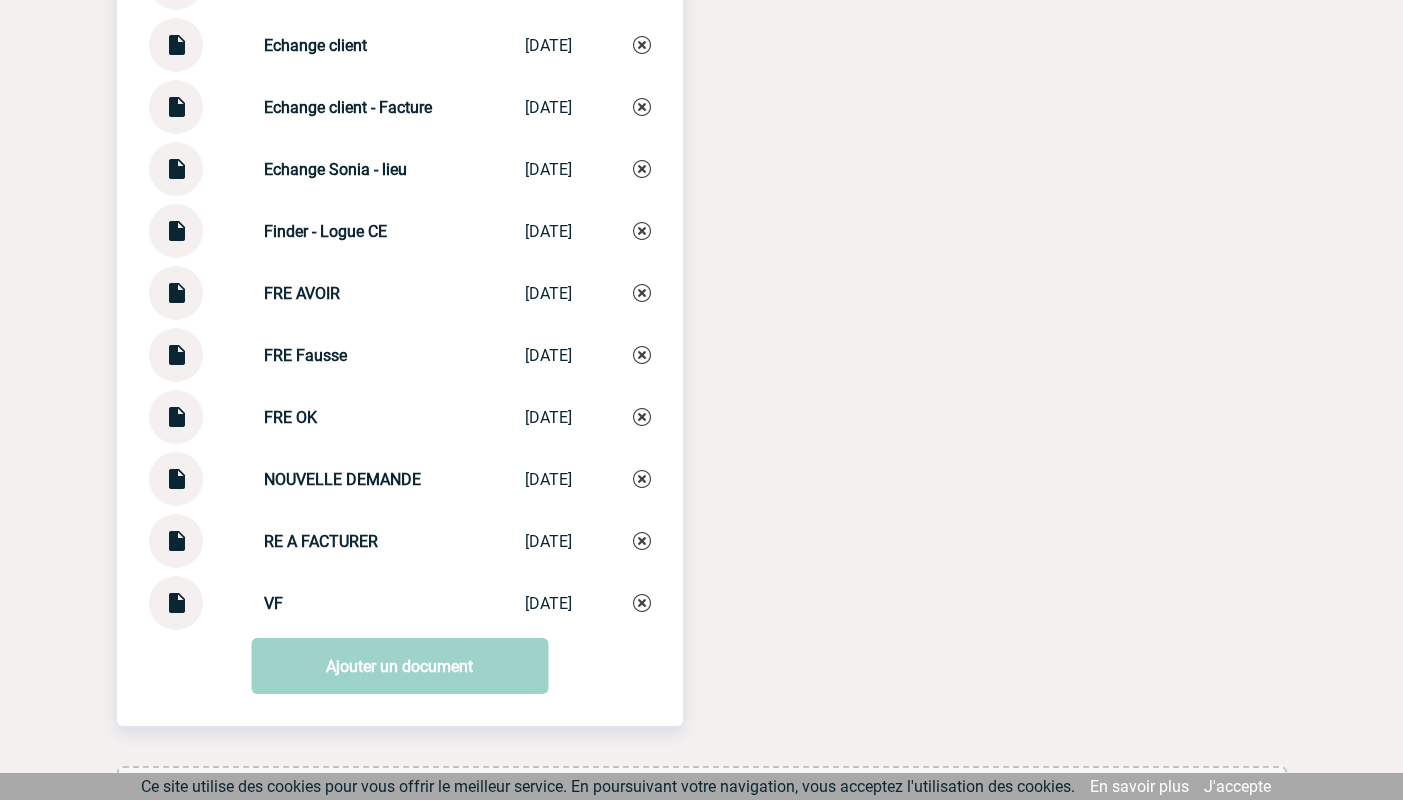 scroll, scrollTop: 3806, scrollLeft: 0, axis: vertical 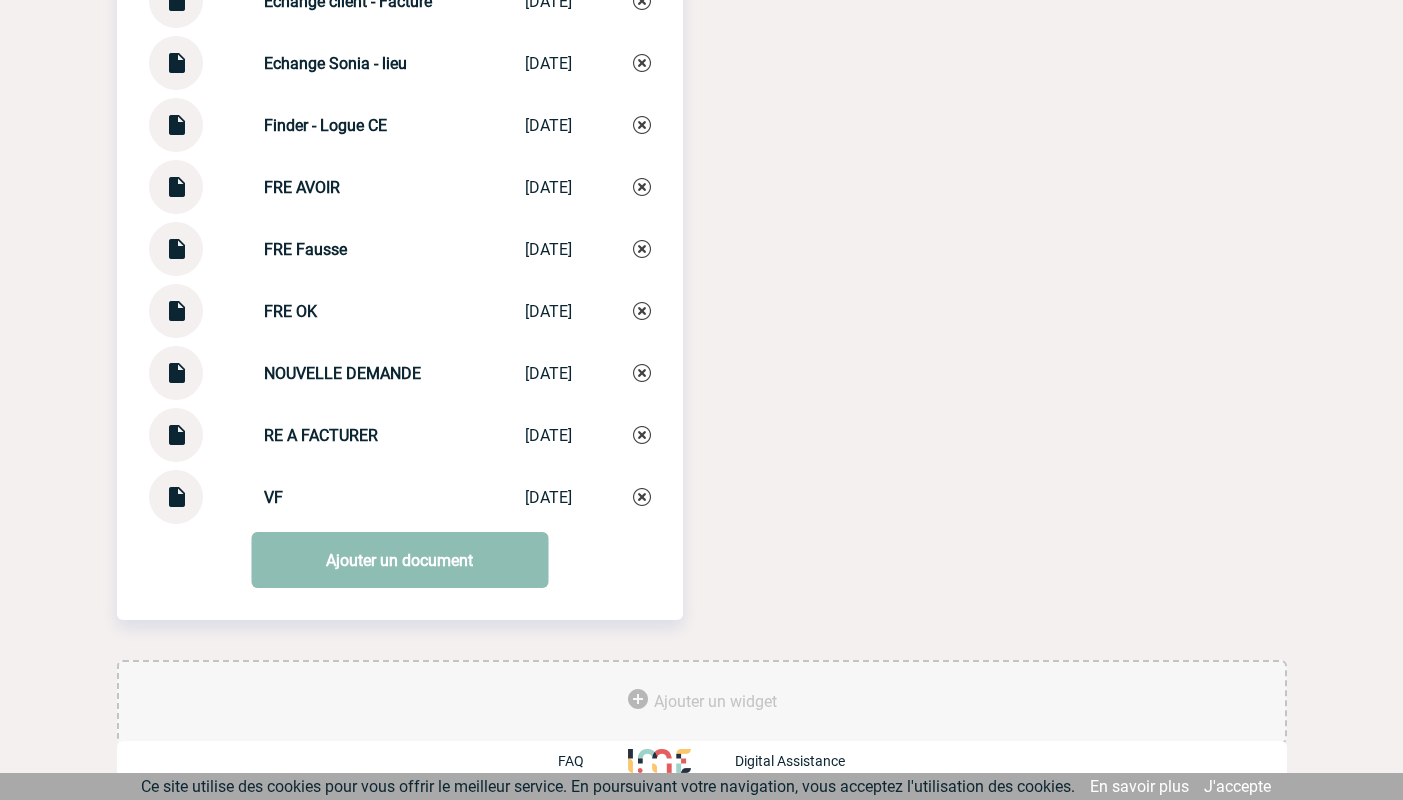 click on "Ajouter un document" at bounding box center [399, 560] 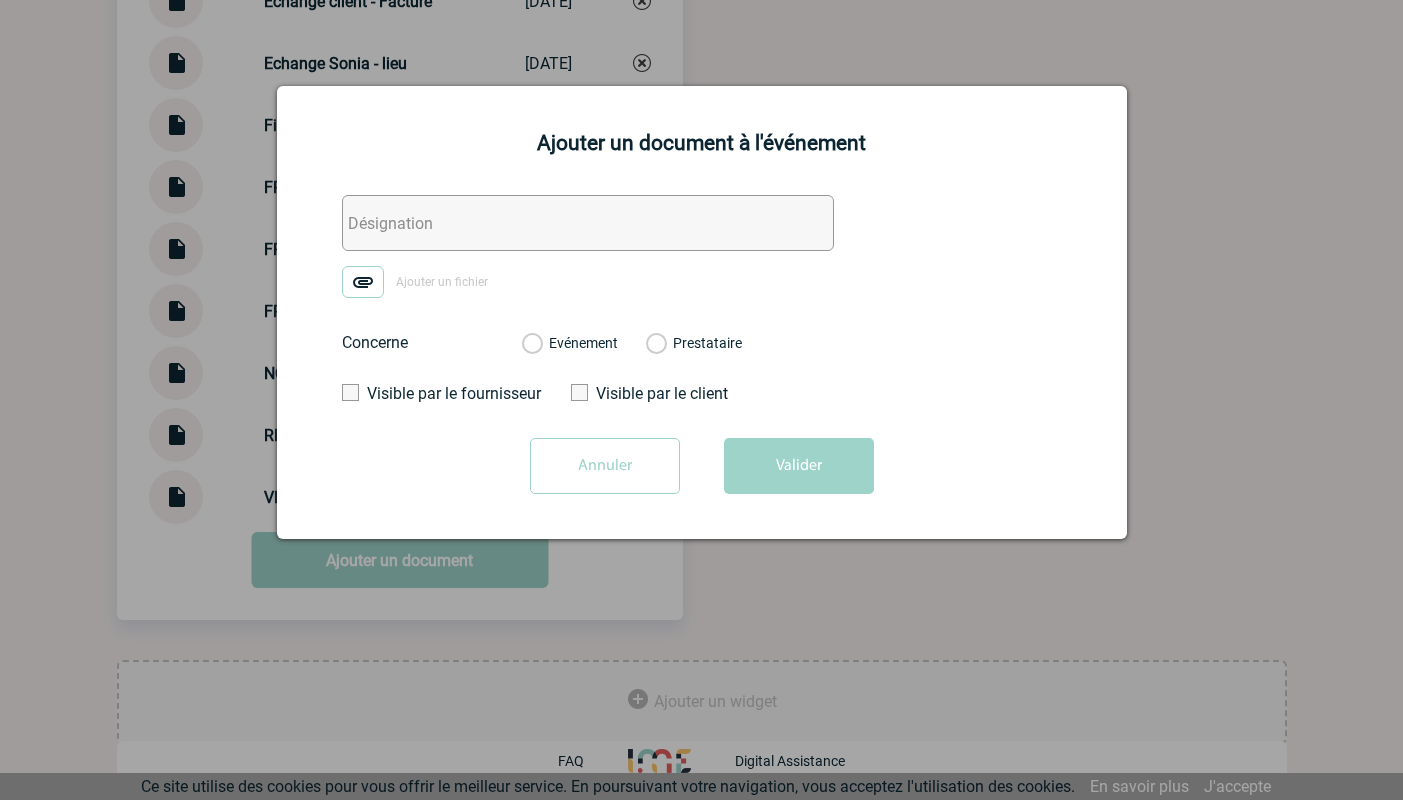 click at bounding box center [588, 223] 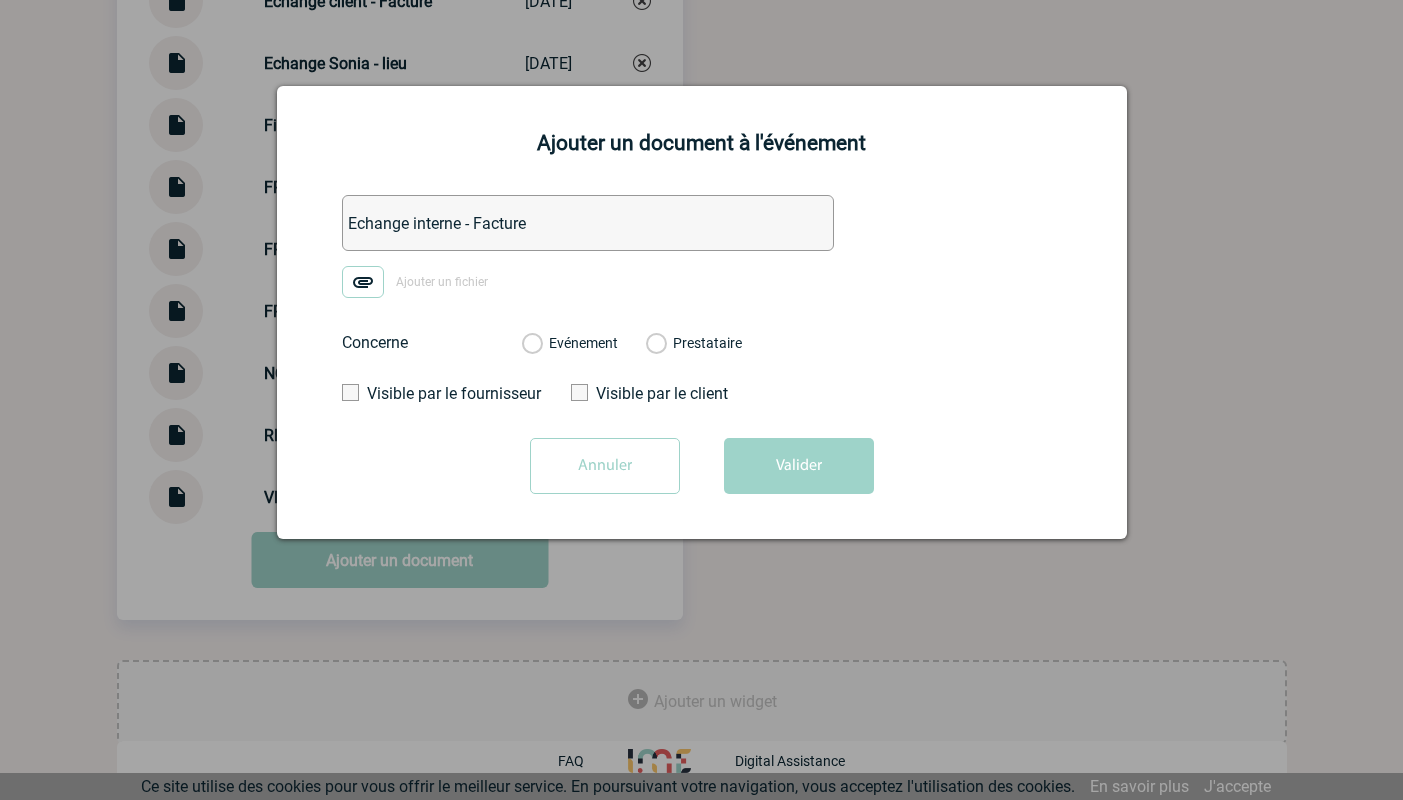 type on "Echange interne - Facture" 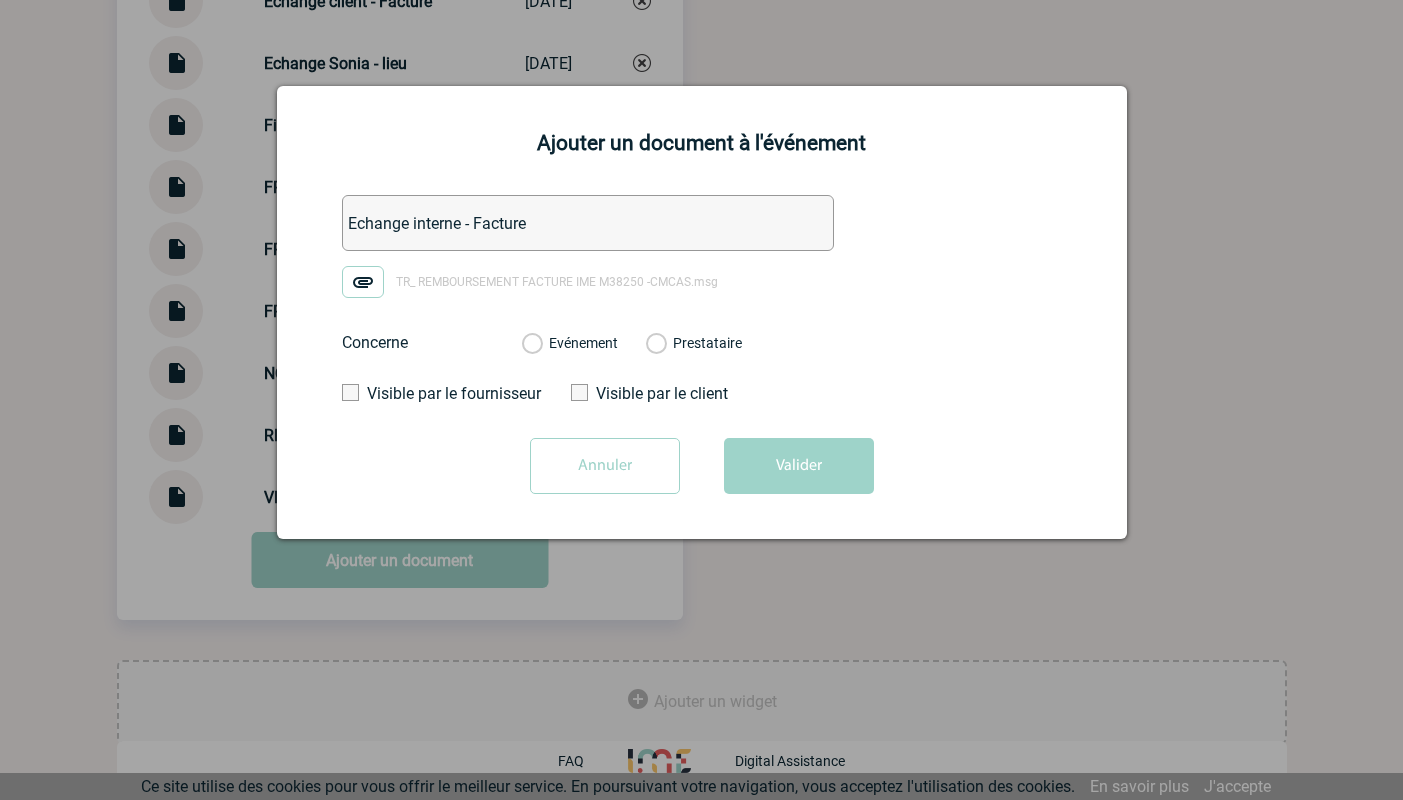 click on "Evénement" at bounding box center [531, 344] 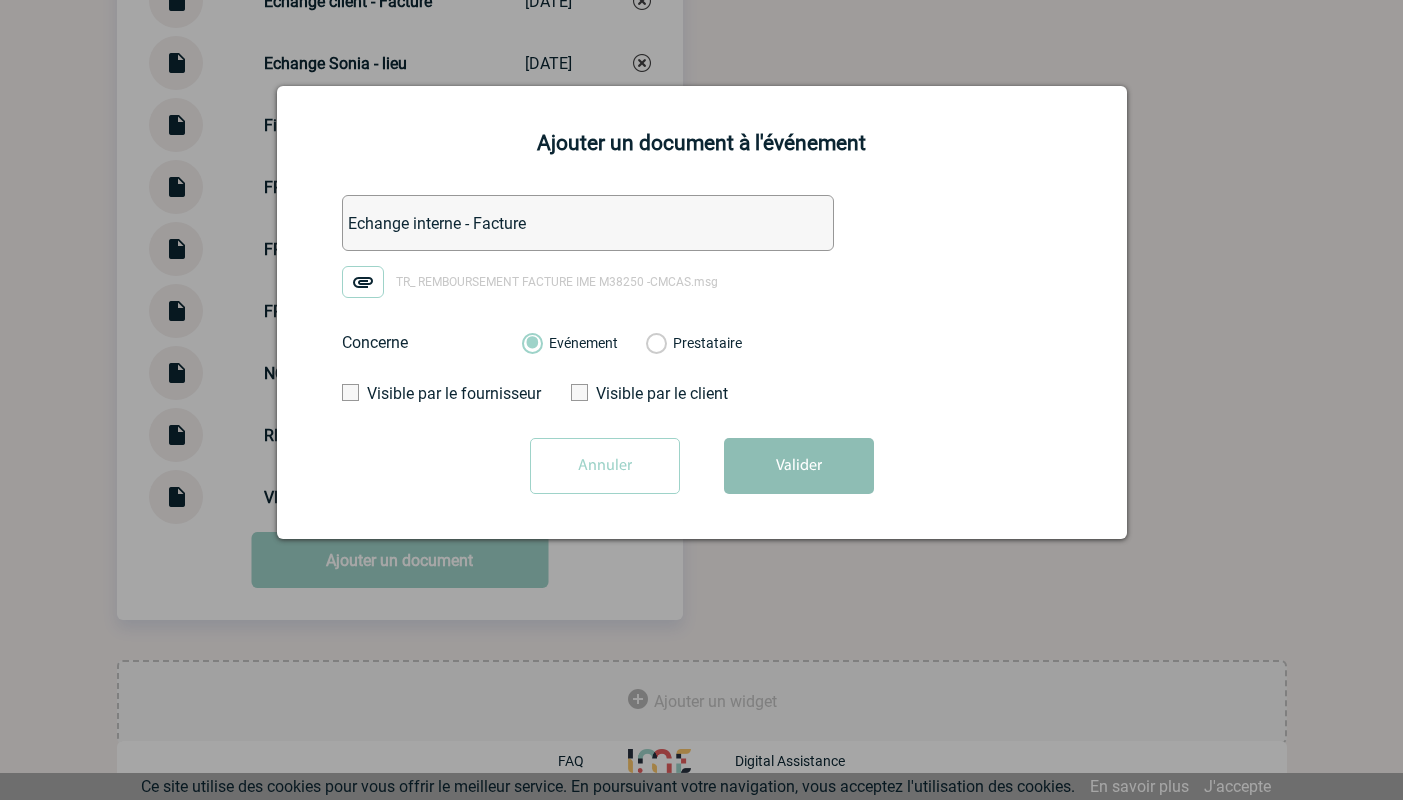 click on "Valider" at bounding box center (799, 466) 